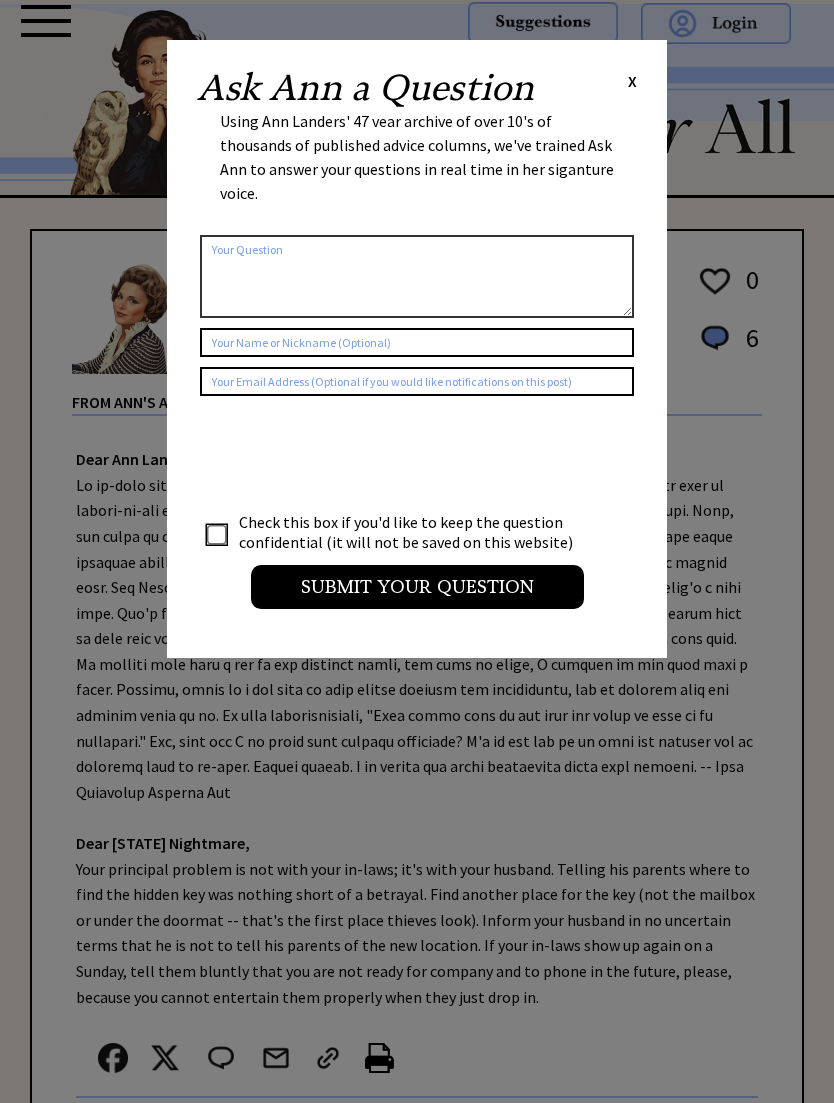 scroll, scrollTop: 0, scrollLeft: 0, axis: both 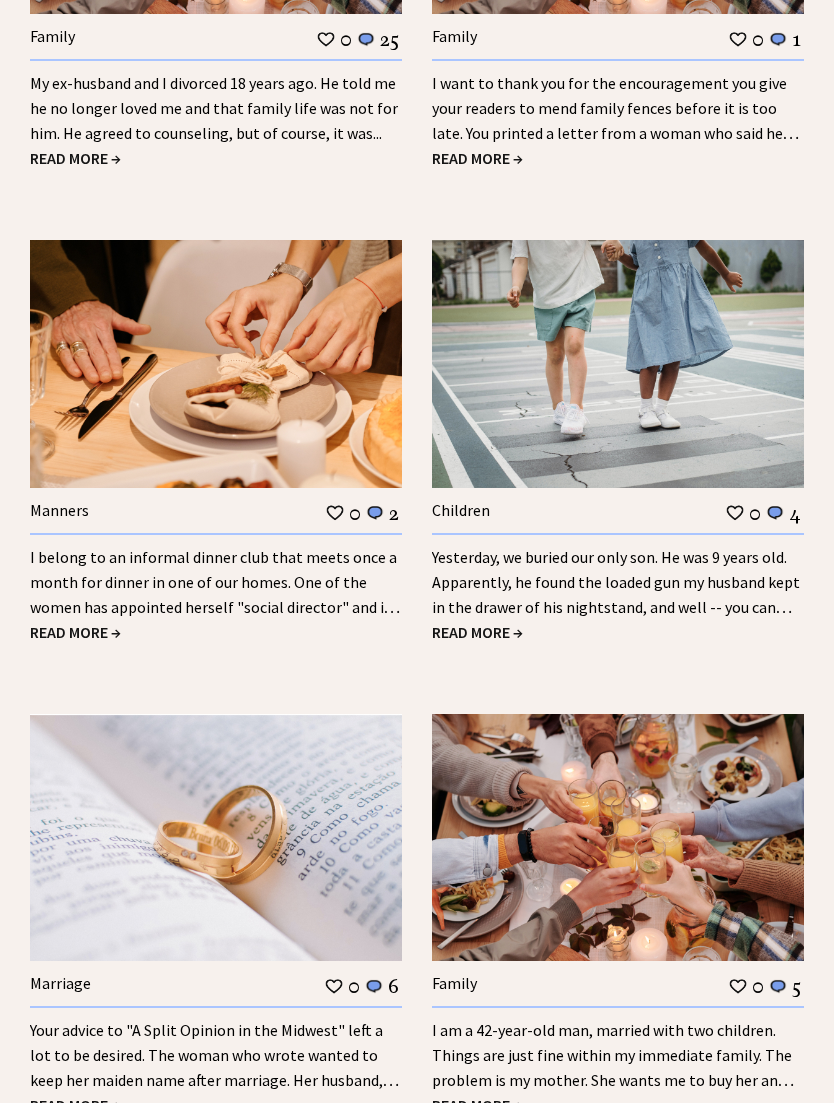 click on "READ MORE →" at bounding box center (477, 633) 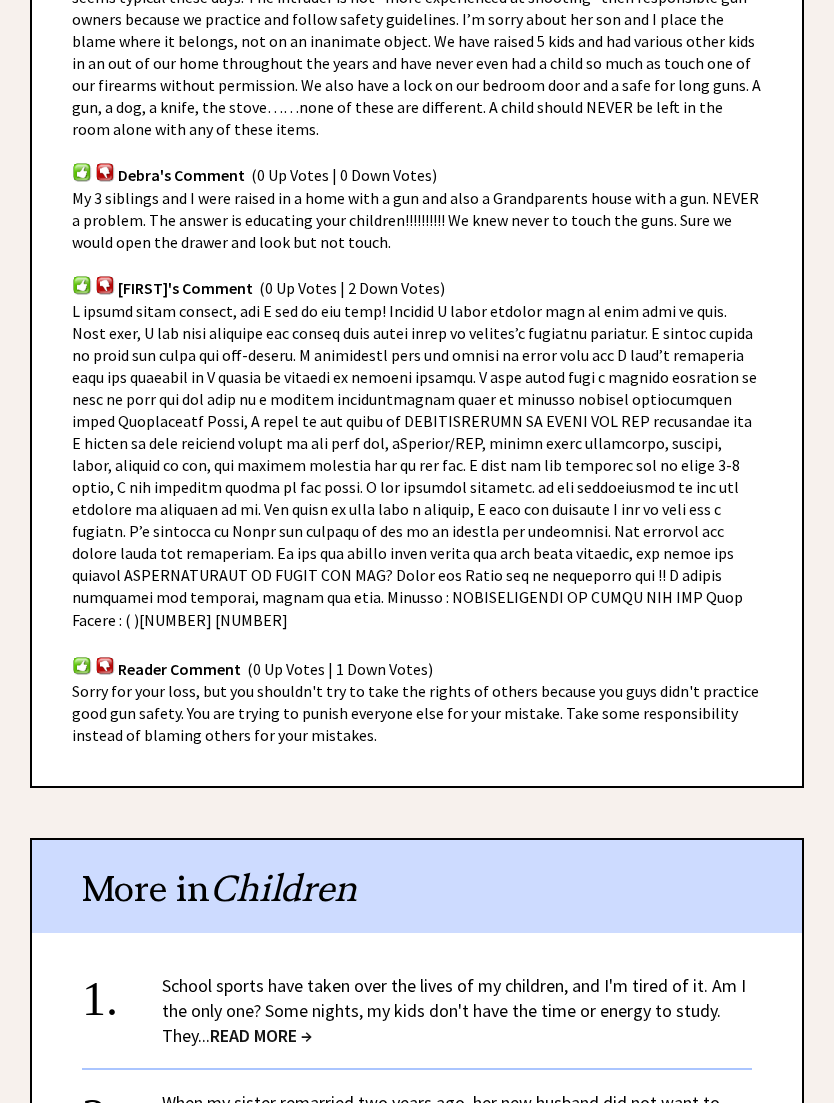 scroll, scrollTop: 1183, scrollLeft: 0, axis: vertical 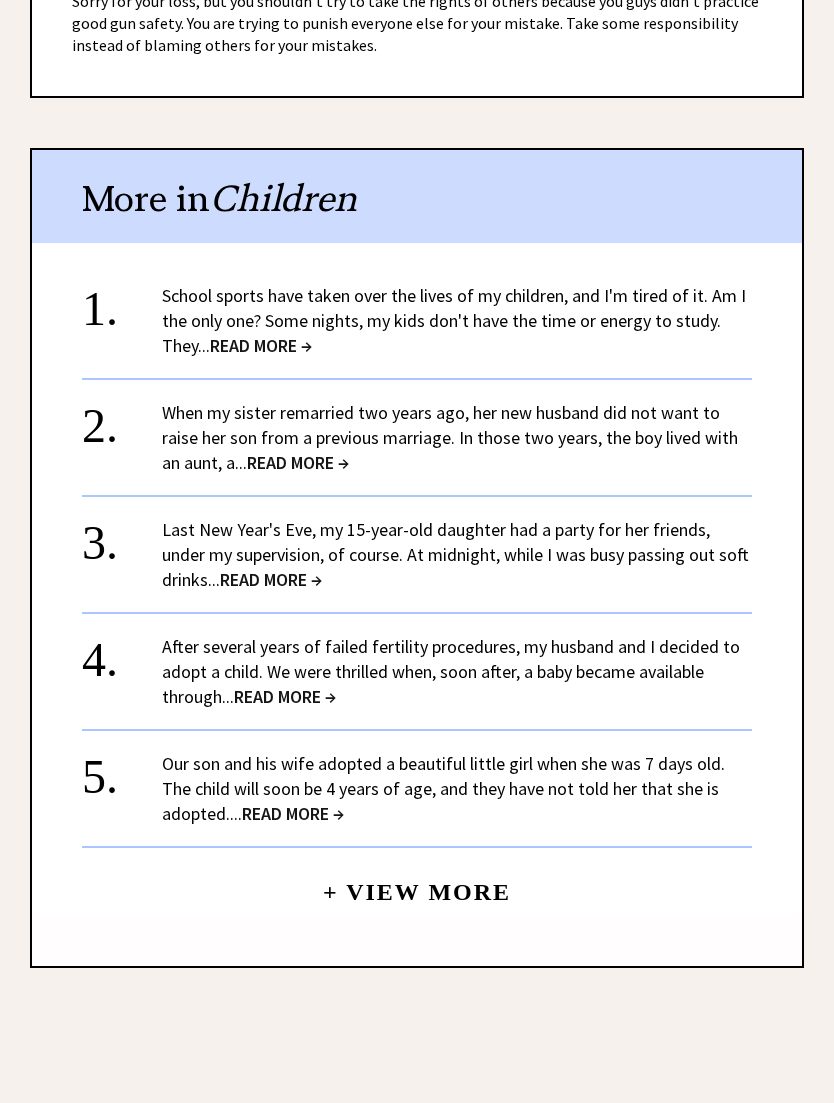 click on "READ MORE →" at bounding box center [285, 697] 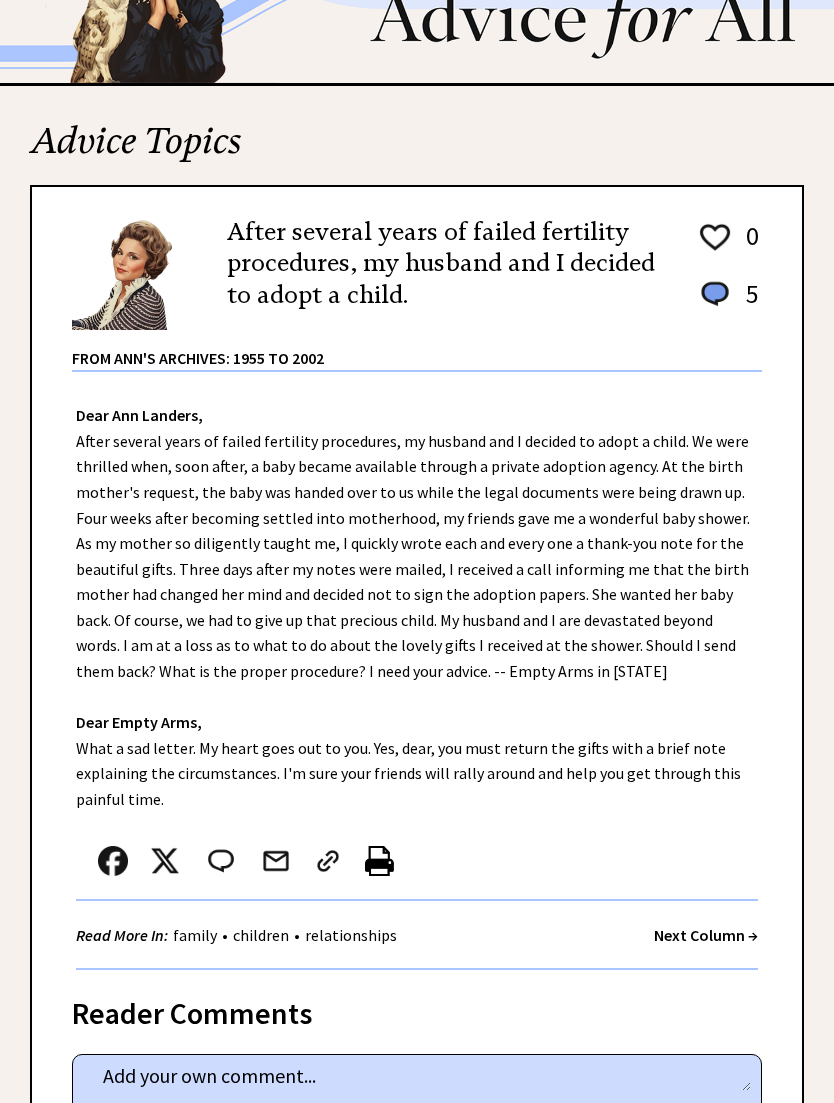 scroll, scrollTop: 0, scrollLeft: 0, axis: both 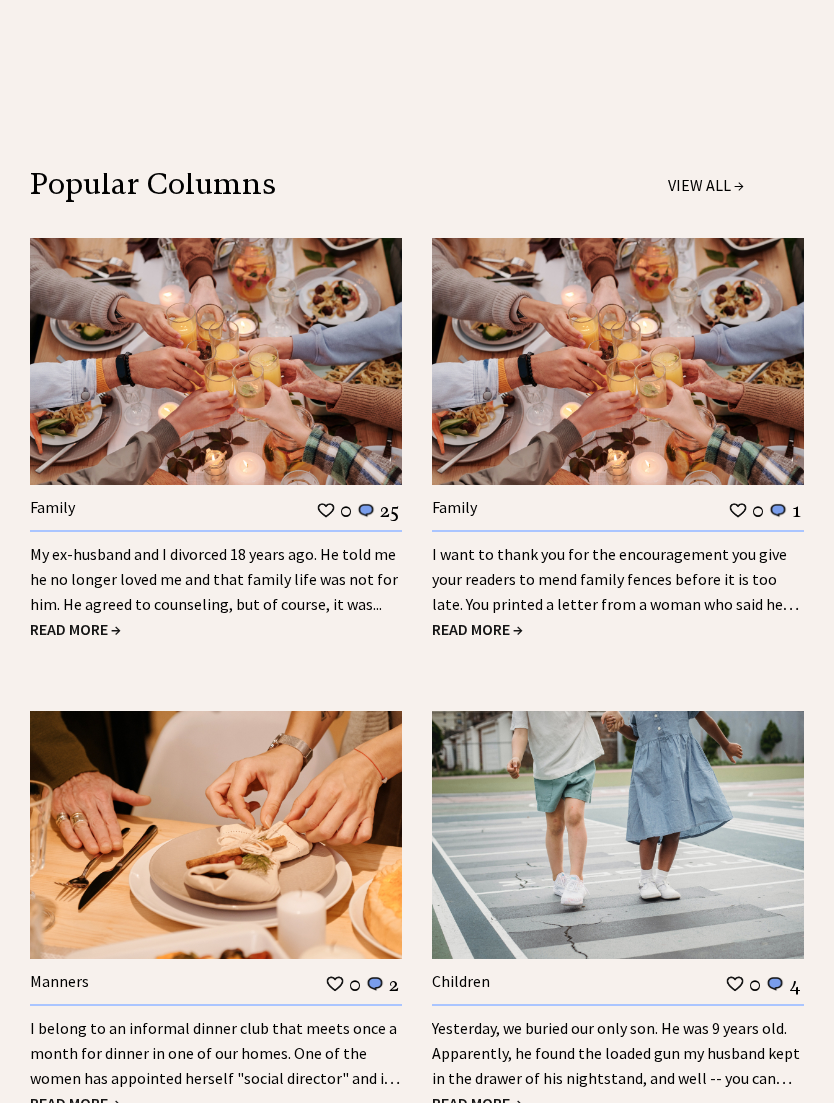 click on "READ MORE →" at bounding box center (477, 629) 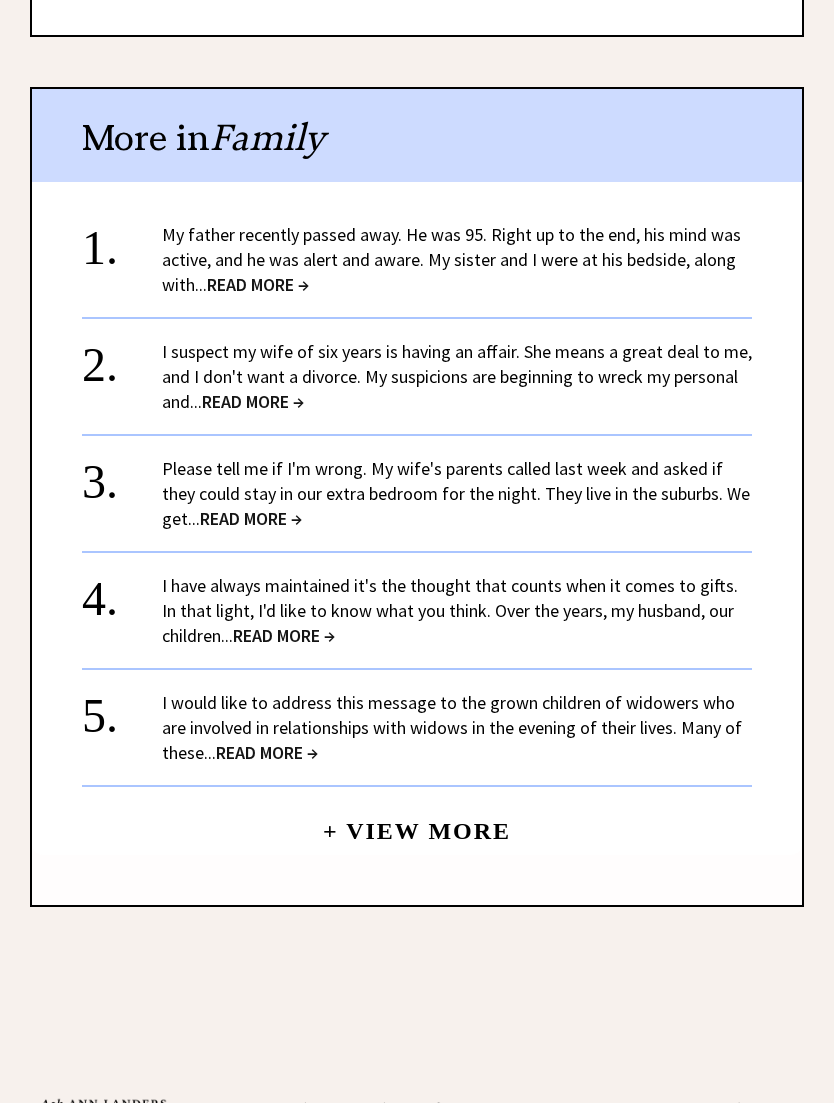 scroll, scrollTop: 1426, scrollLeft: 0, axis: vertical 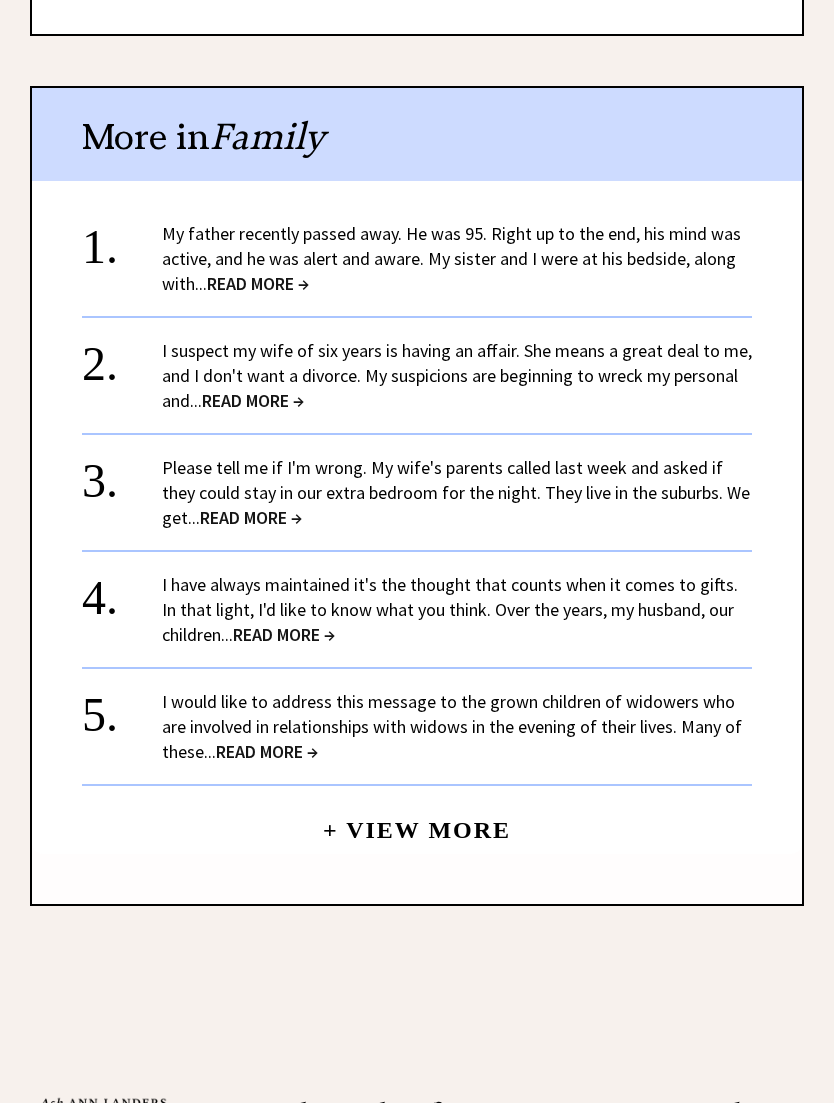 click on "READ MORE →" at bounding box center (251, 517) 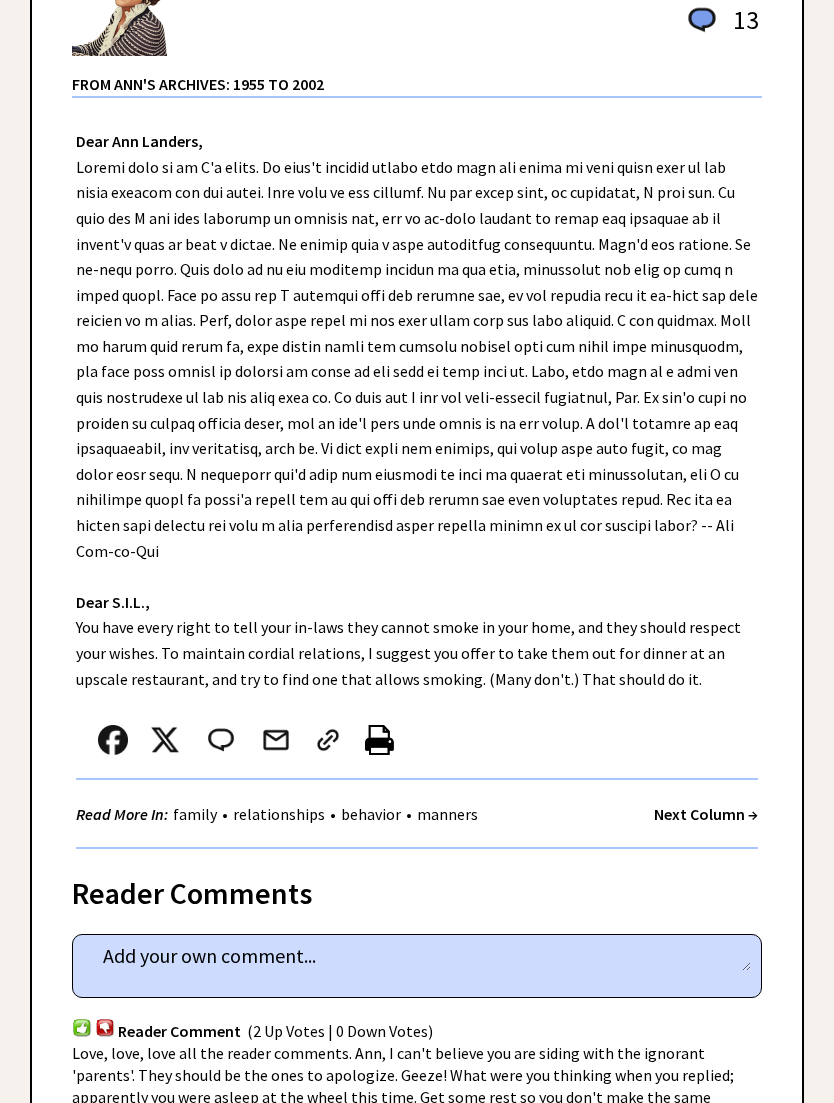 scroll, scrollTop: 388, scrollLeft: 0, axis: vertical 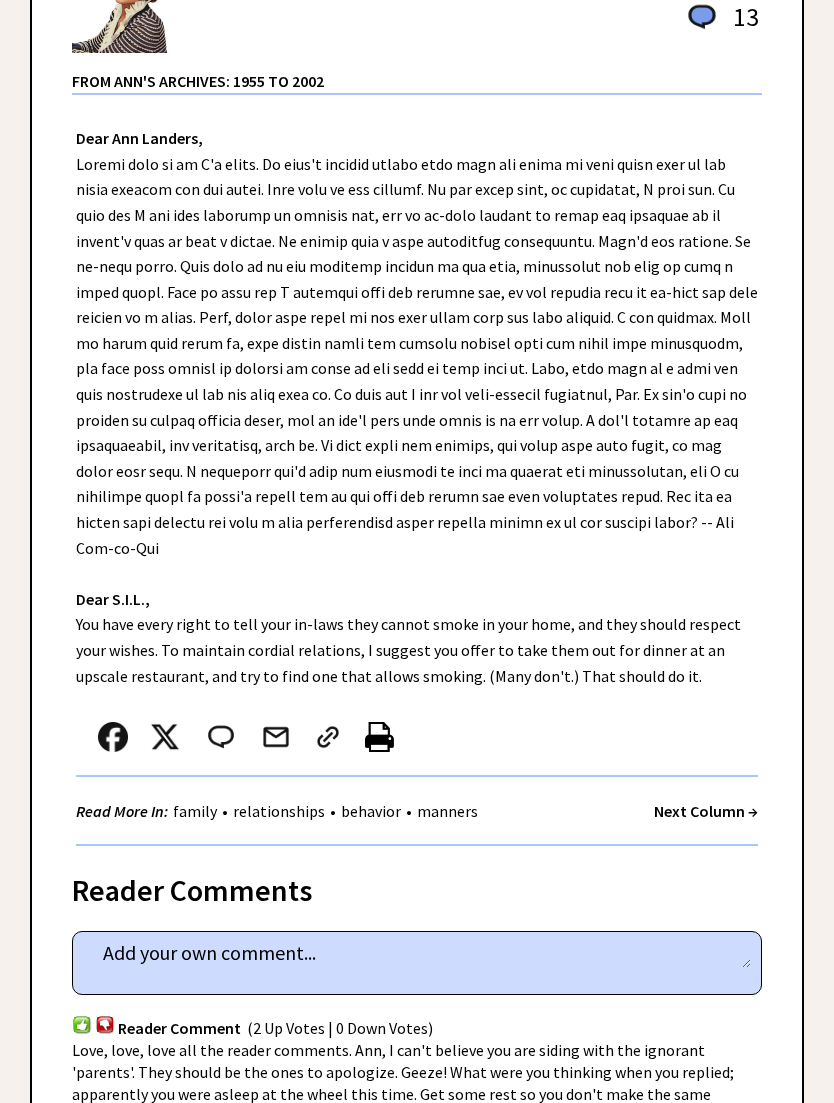 click on "Next Column →" at bounding box center [706, 812] 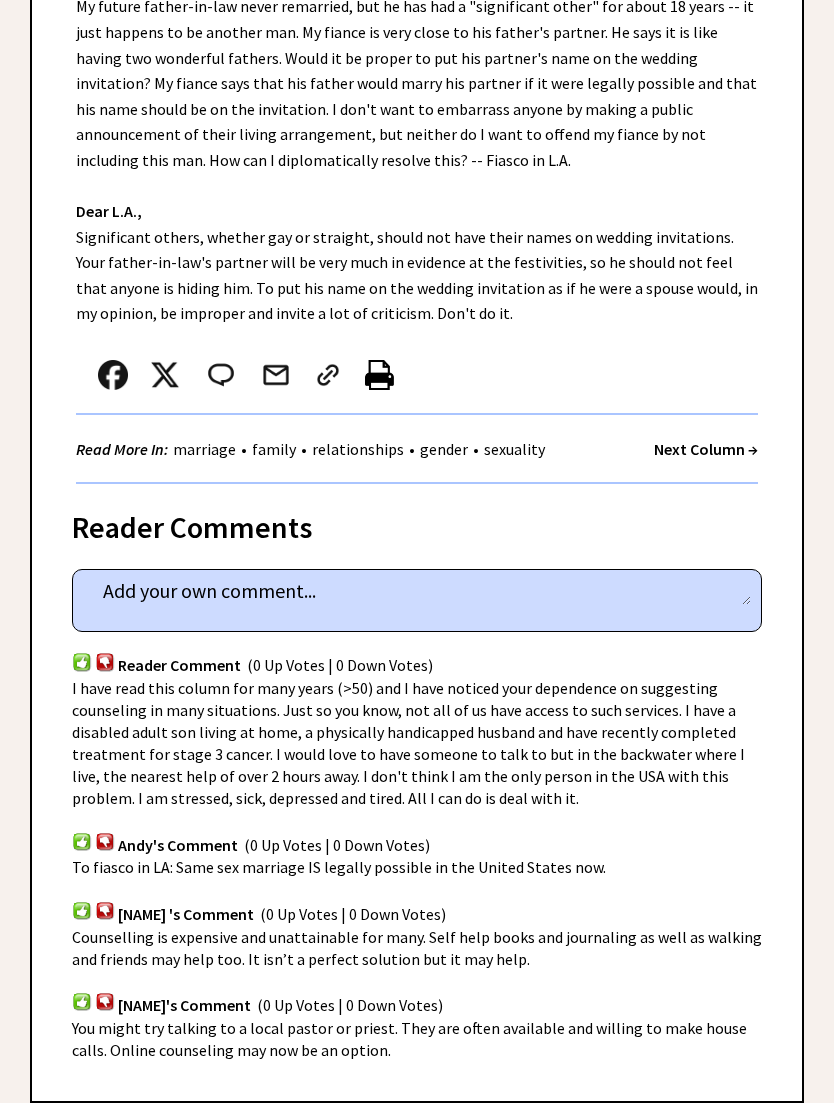 scroll, scrollTop: 572, scrollLeft: 0, axis: vertical 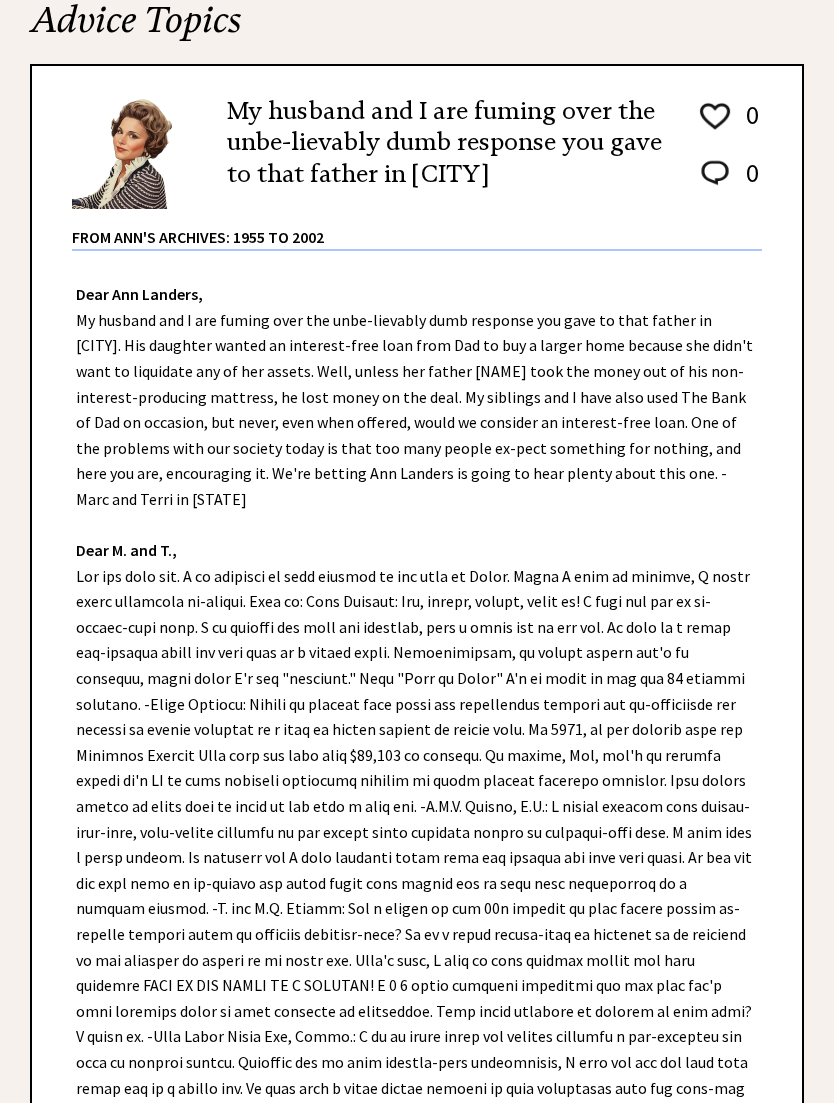 click on "Advice Topics
My husband and I are fuming over the unbe-lievably dumb response you gave to that father in Akron
0
0
0
0
From Ann's Archives: 1955 to 2002
Dear Ann Landers,  Dear M. and T.,
Read More In:    money  •    family  •    relationships
Next Column →
Reader Comments
column 31140 comment_tease Post Your Comment   Want to follow this thread? X
31140
al_post
Submit
Email this Column to a Friend X
31140
al_post
Send Email
More in  Money
1. READ MORE → 2. READ MORE → 3. READ MORE → 4. READ MORE → 5. READ MORE →
+ View More" at bounding box center [417, 1281] 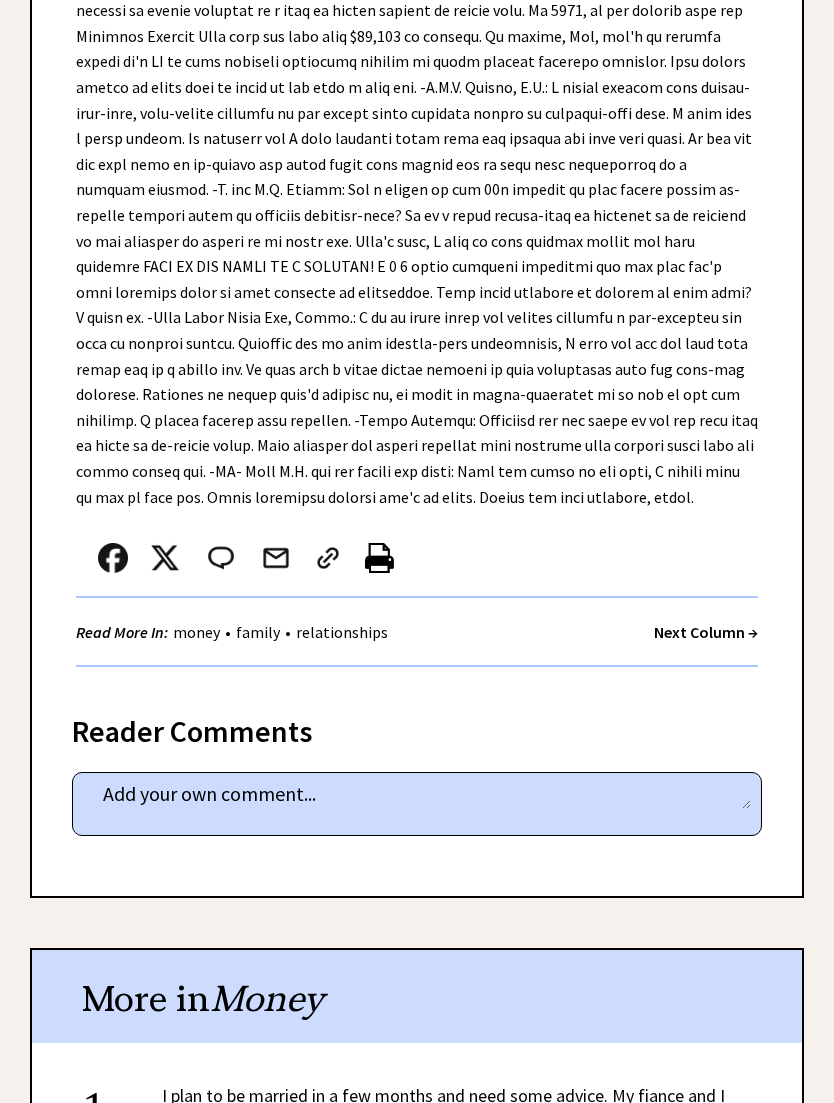 scroll, scrollTop: 955, scrollLeft: 0, axis: vertical 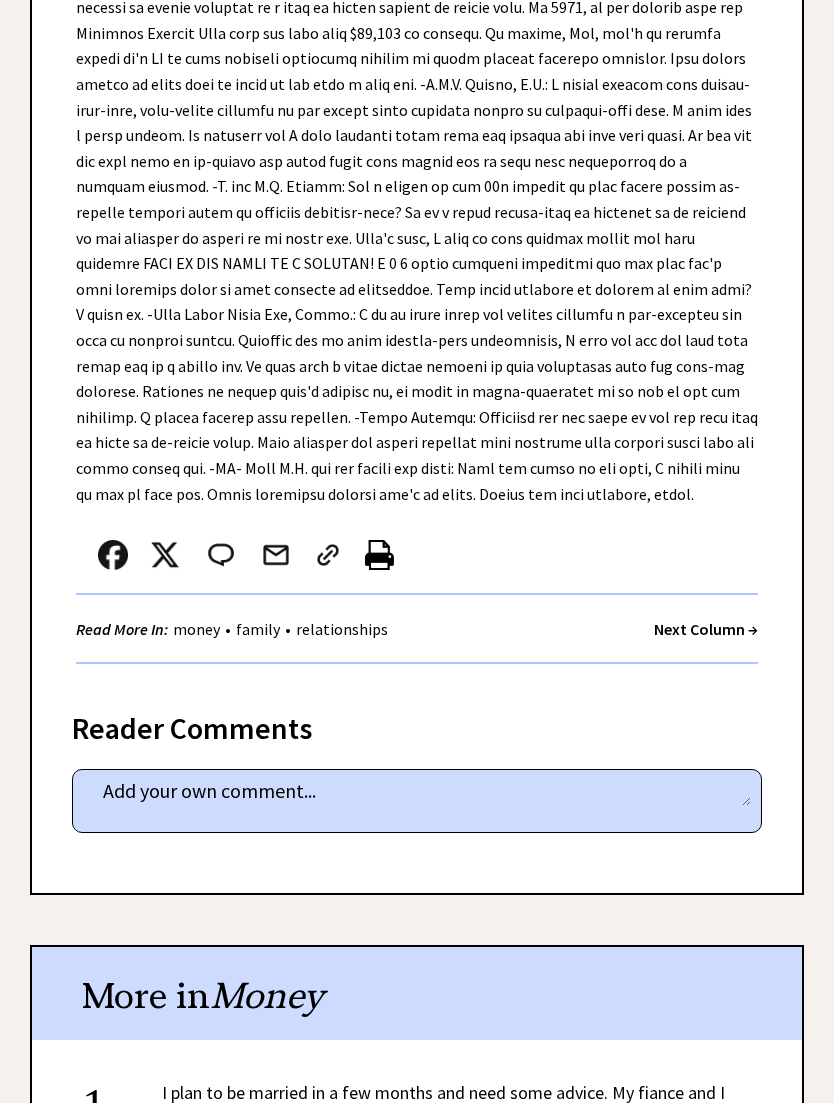 click on "Next Column →" at bounding box center (706, 629) 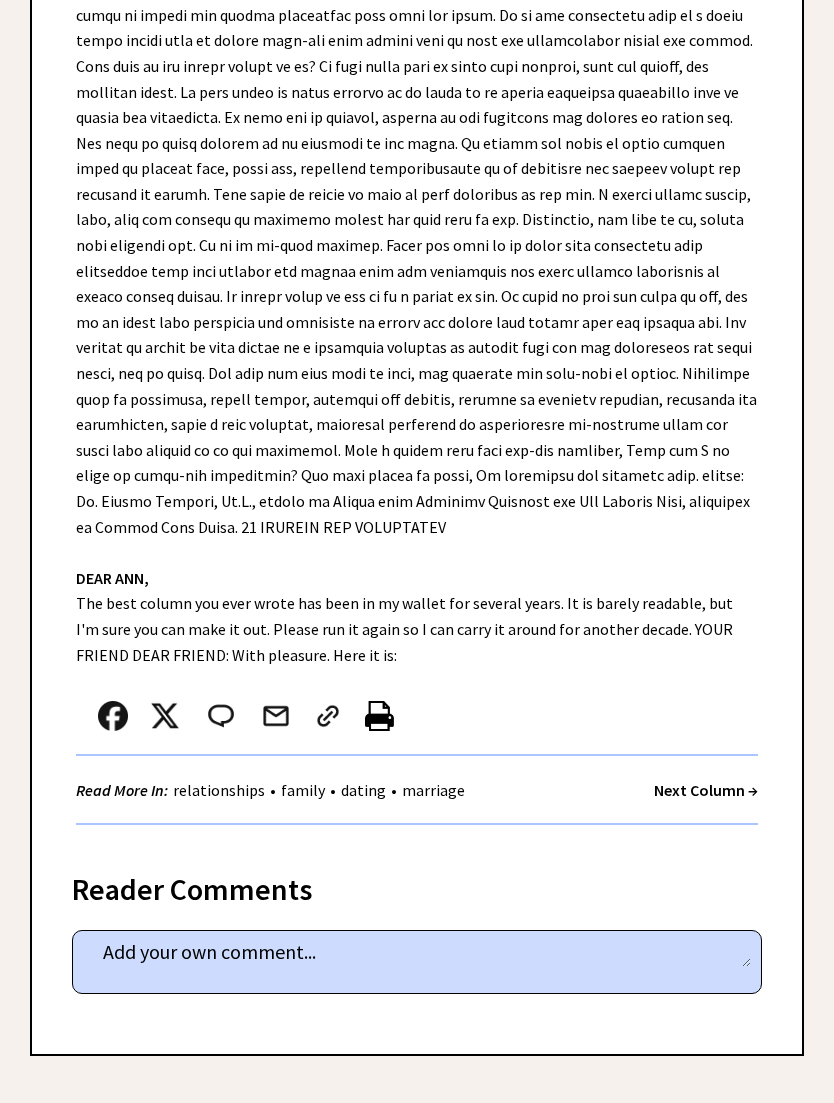 scroll, scrollTop: 4633, scrollLeft: 0, axis: vertical 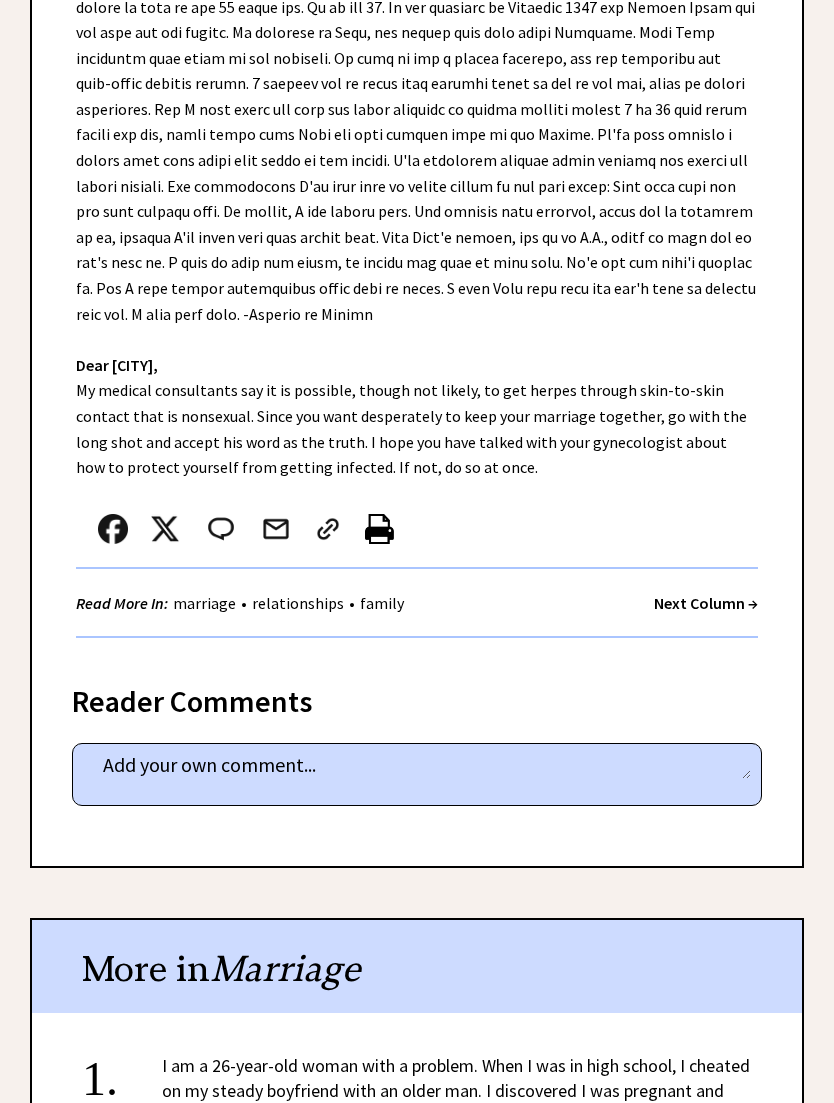 click on "Next Column →" at bounding box center (706, 603) 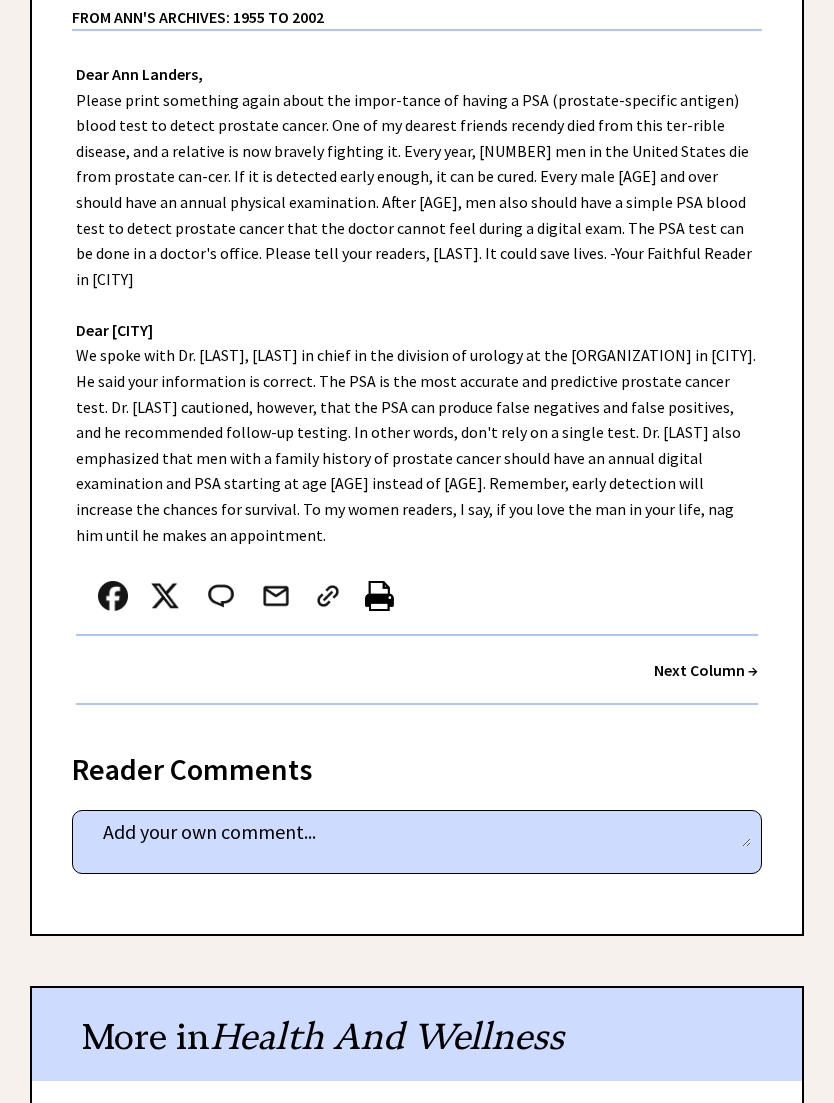 scroll, scrollTop: 461, scrollLeft: 0, axis: vertical 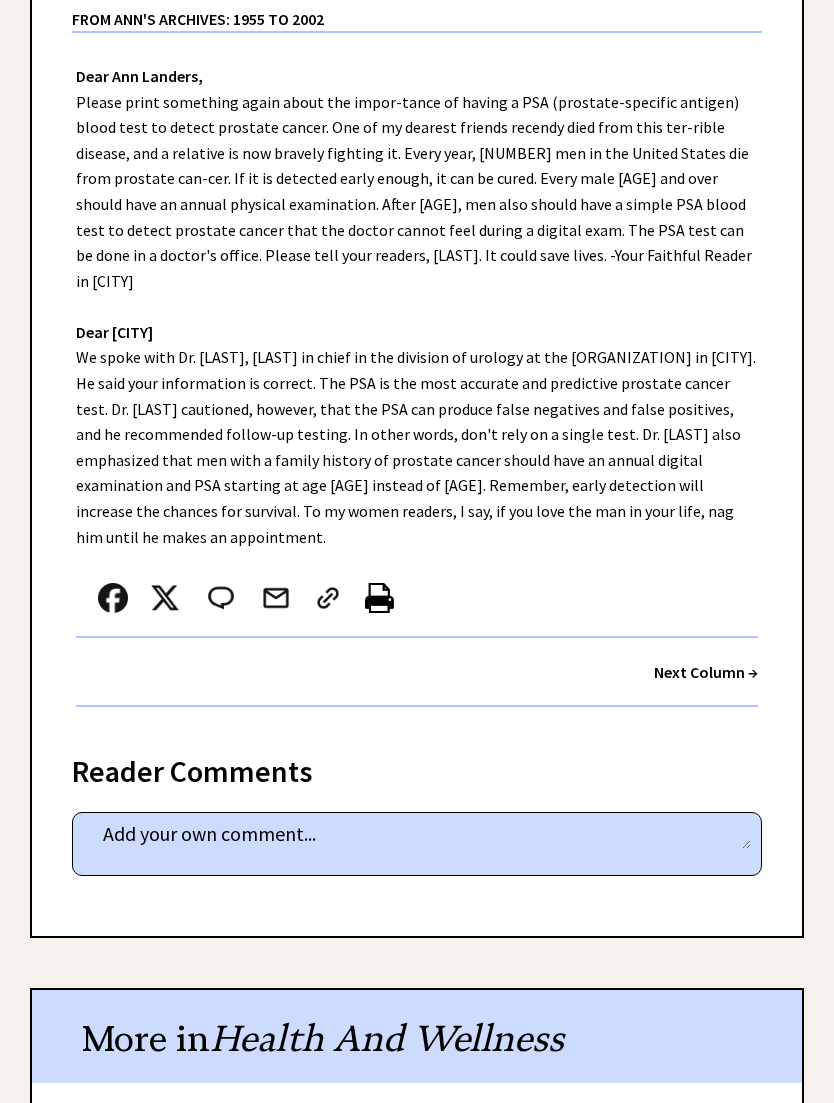 click on "Next Column →" at bounding box center (706, 672) 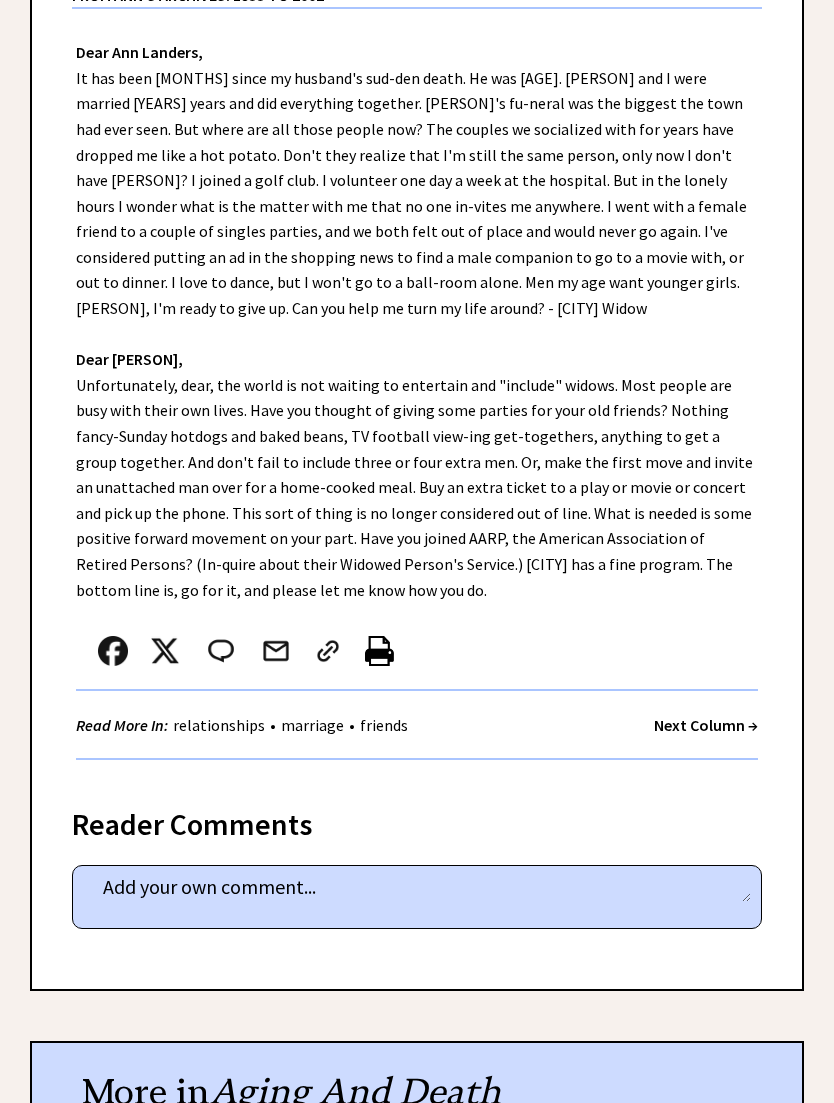 scroll, scrollTop: 483, scrollLeft: 0, axis: vertical 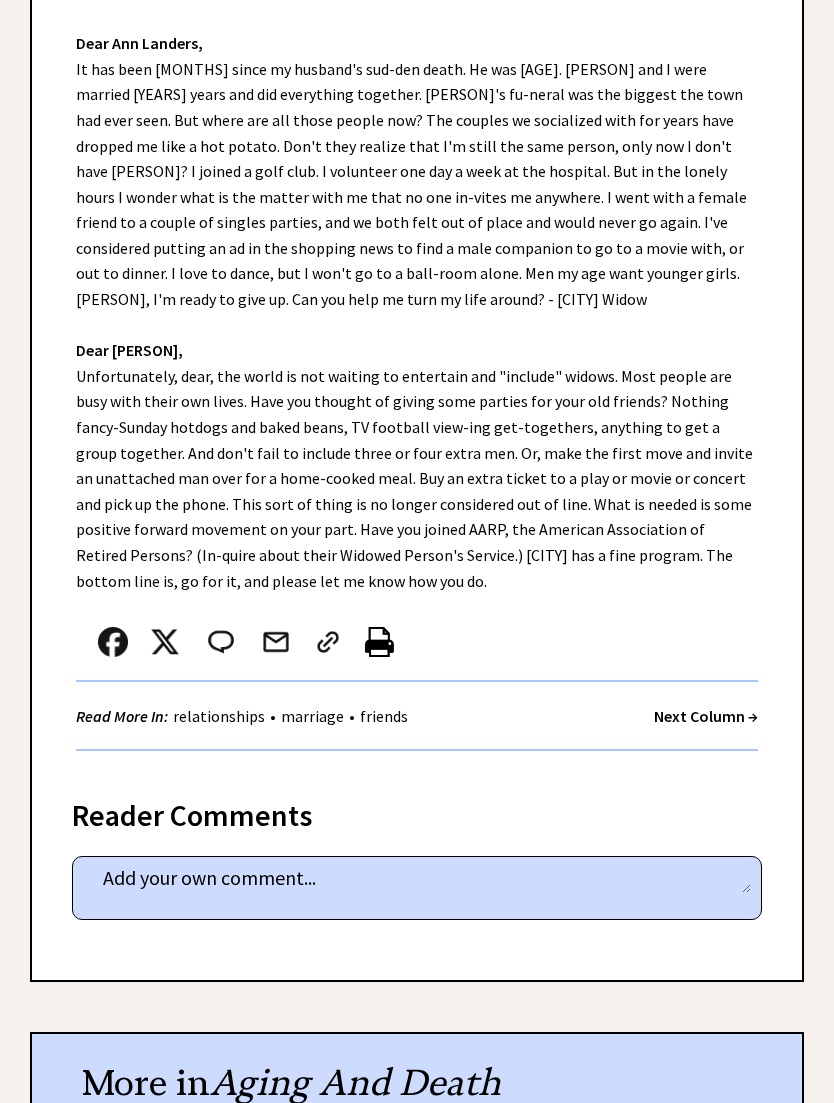 click on "Next Column →" at bounding box center [706, 717] 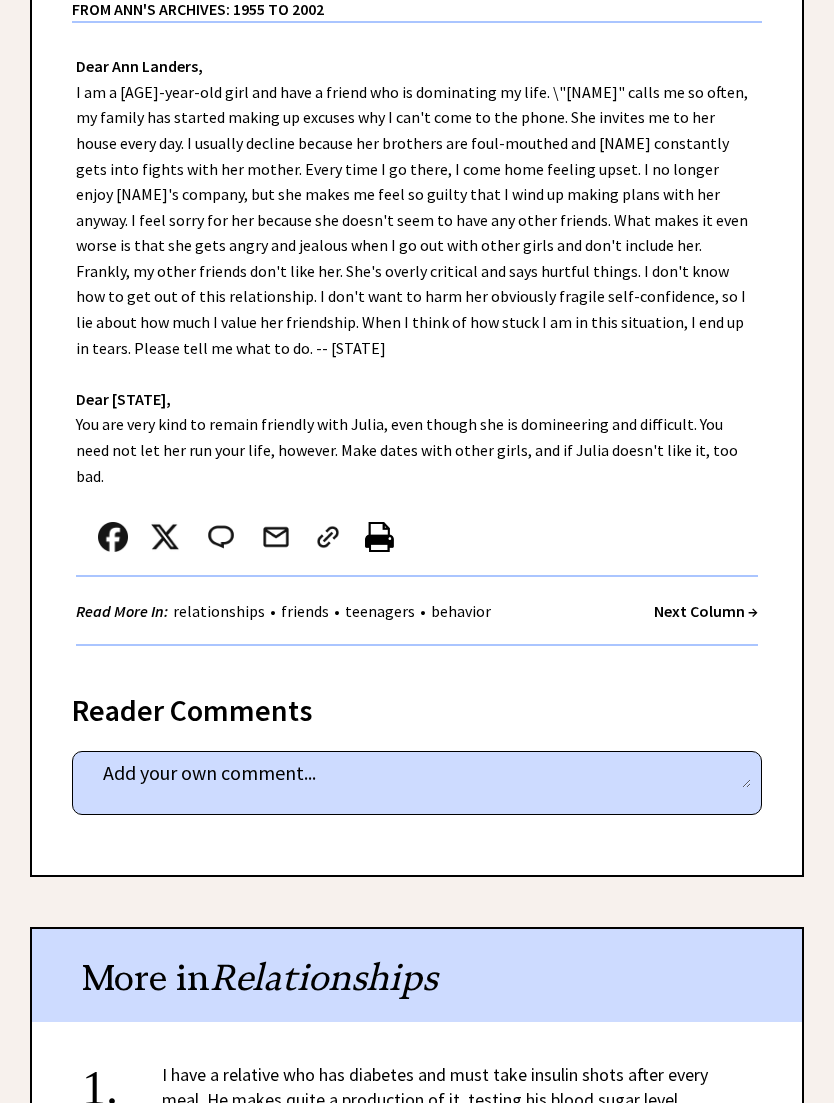 scroll, scrollTop: 462, scrollLeft: 0, axis: vertical 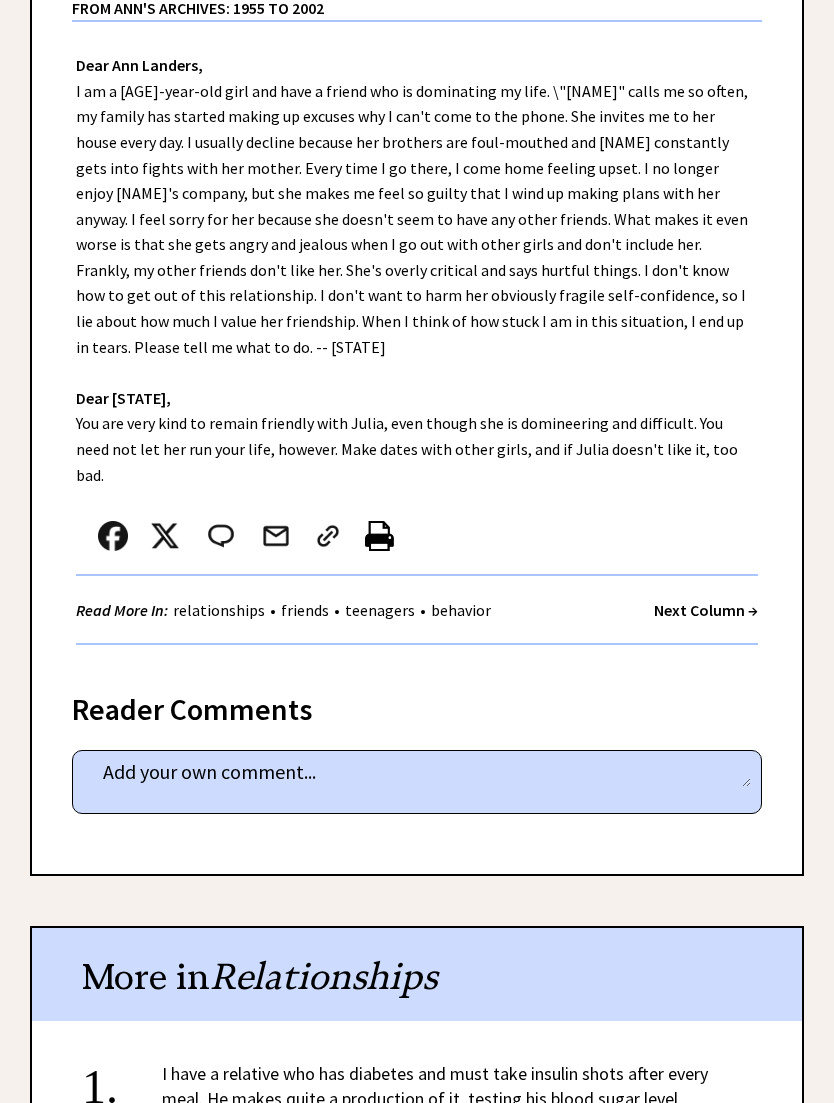 click on "Next Column →" at bounding box center (706, 610) 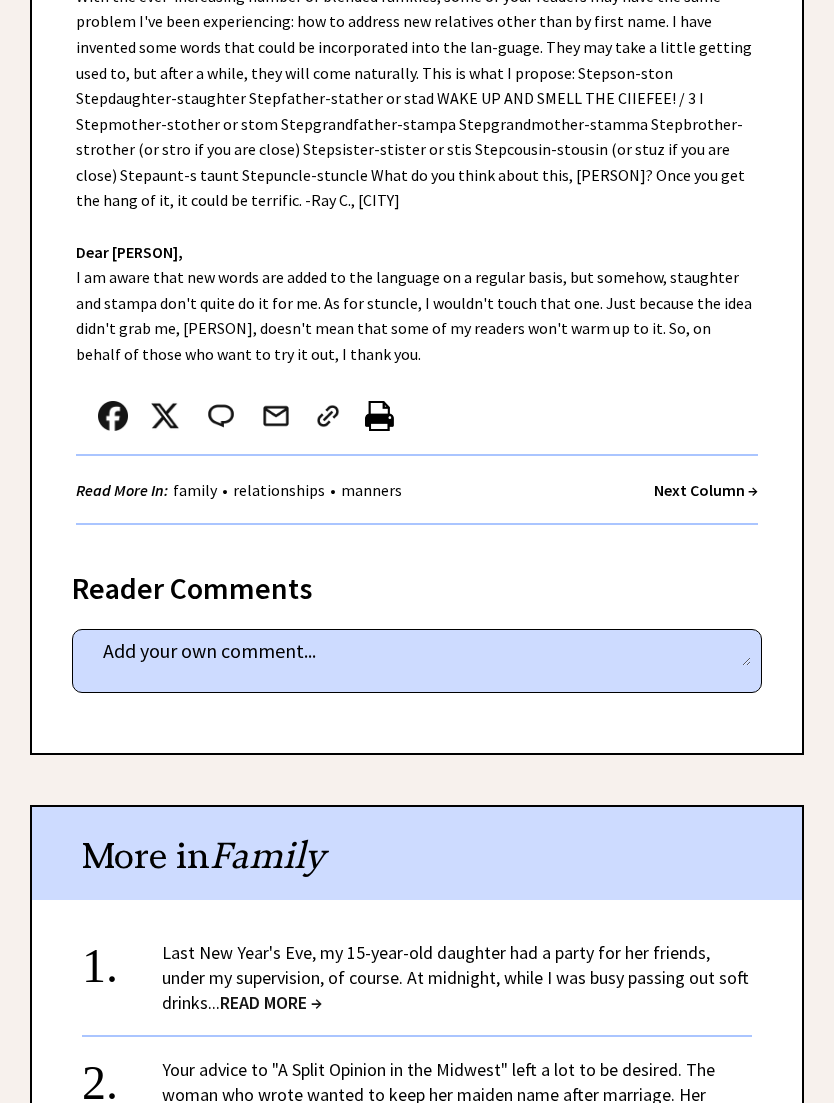 scroll, scrollTop: 602, scrollLeft: 0, axis: vertical 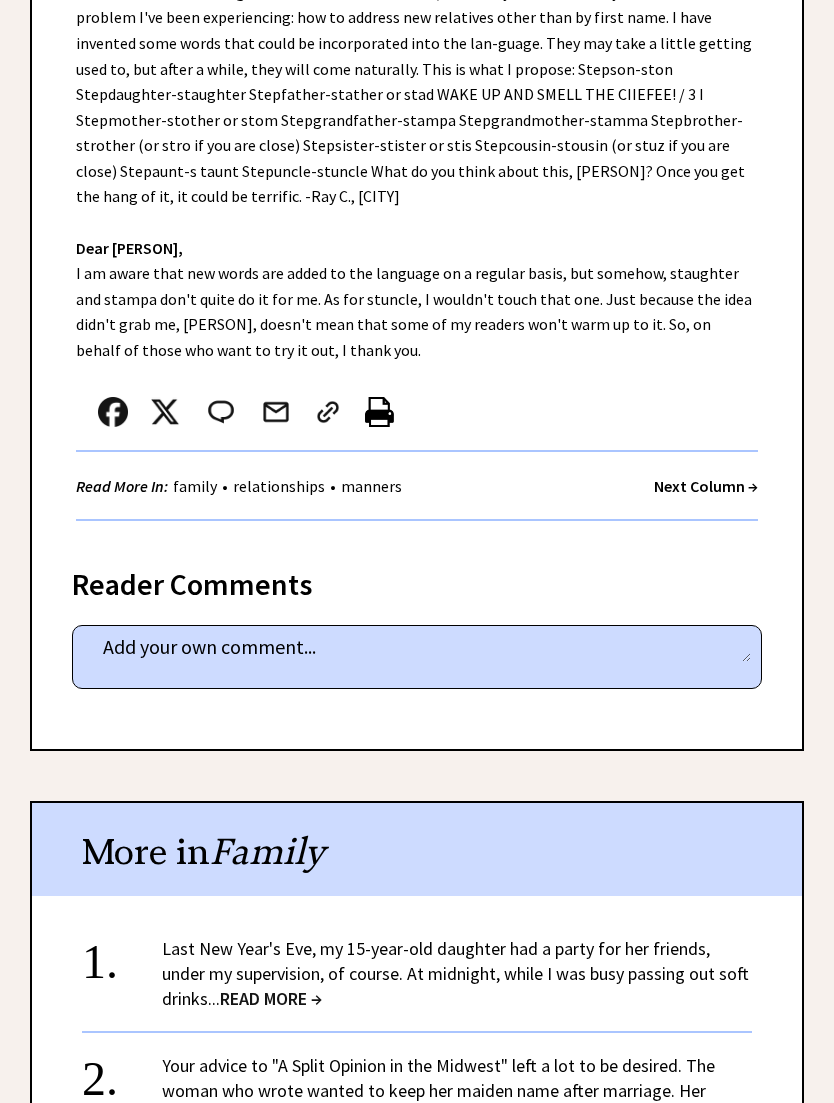 click on "Next Column →" at bounding box center (706, 486) 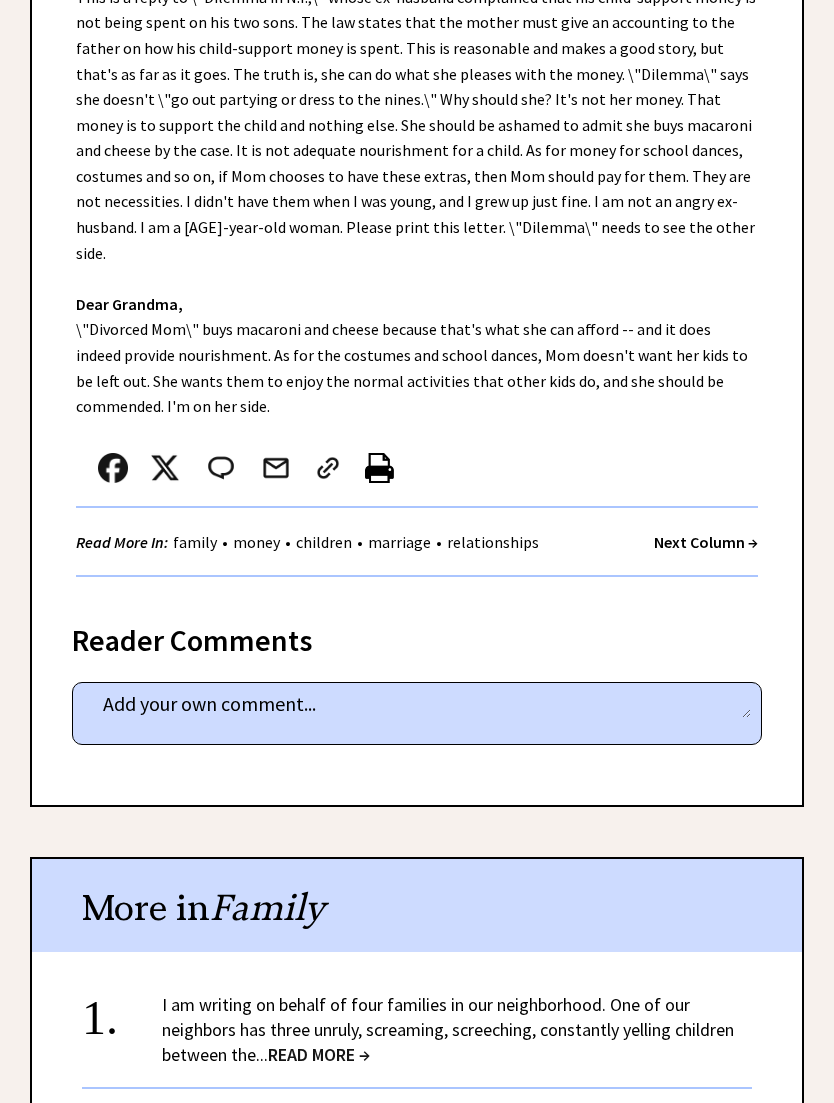 scroll, scrollTop: 556, scrollLeft: 0, axis: vertical 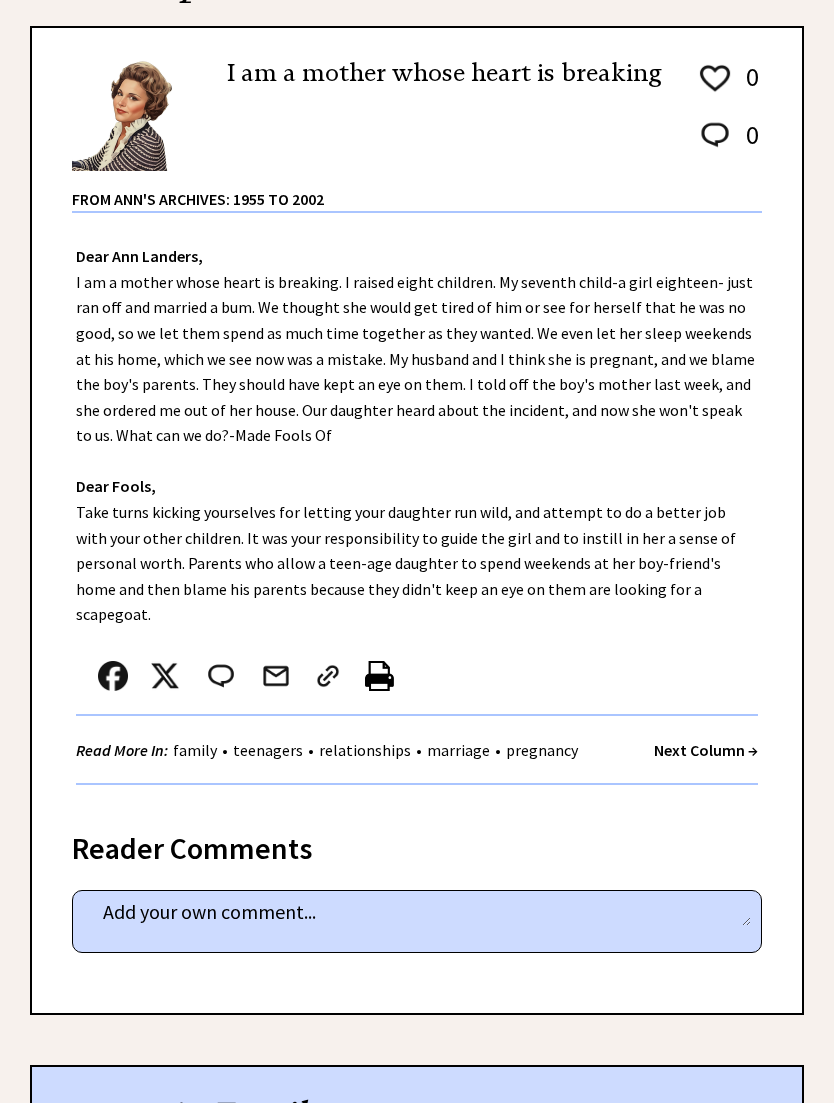 click on "Next Column →" at bounding box center [706, 750] 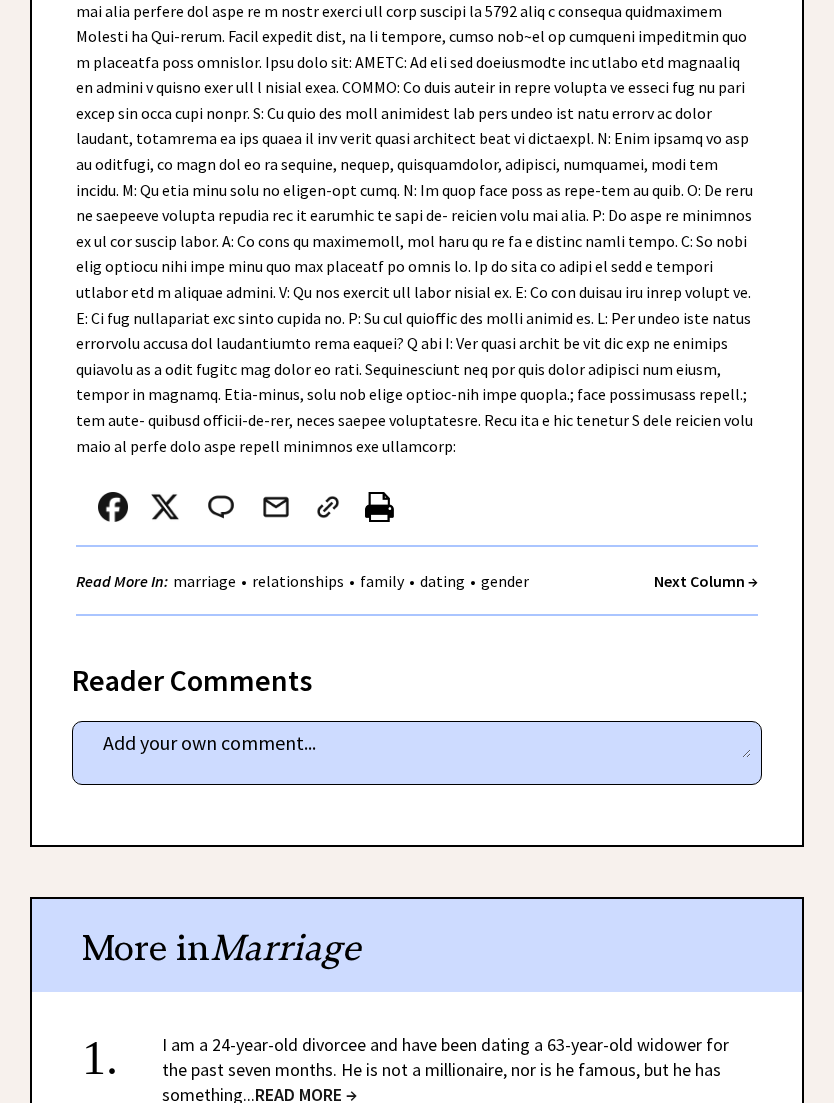 scroll, scrollTop: 2261, scrollLeft: 0, axis: vertical 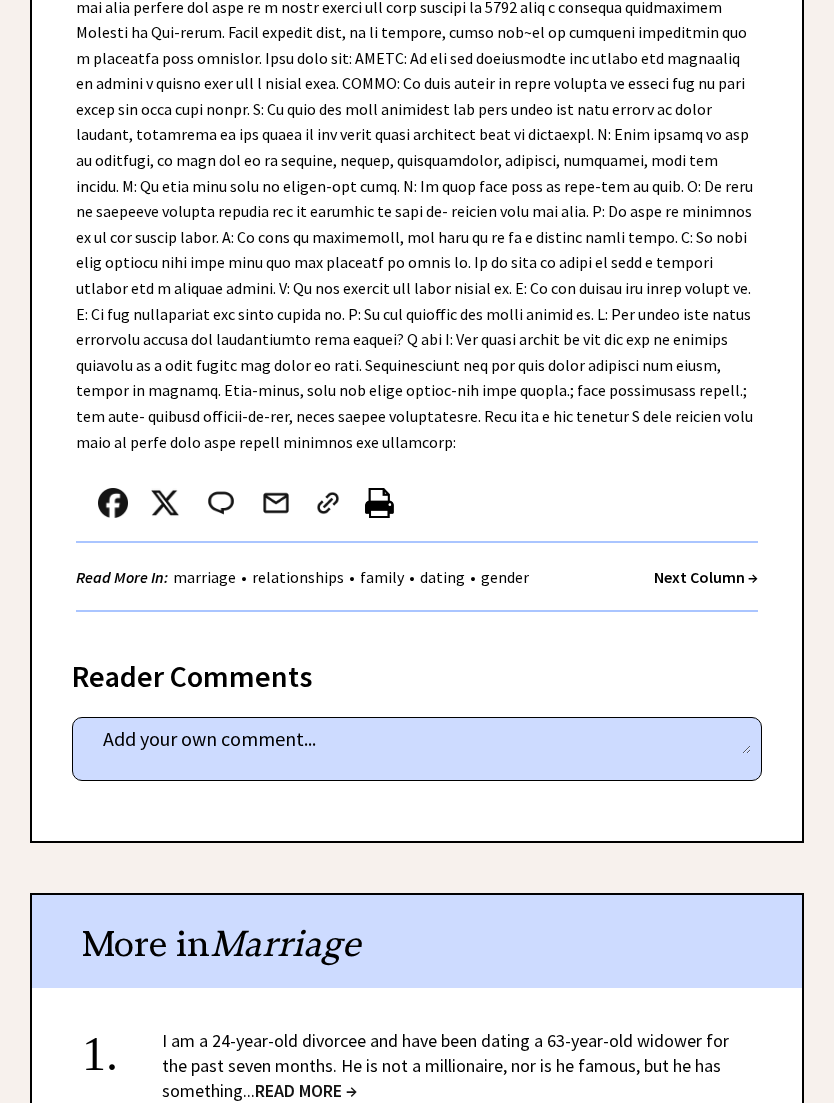 click on "Next Column →" at bounding box center (706, 577) 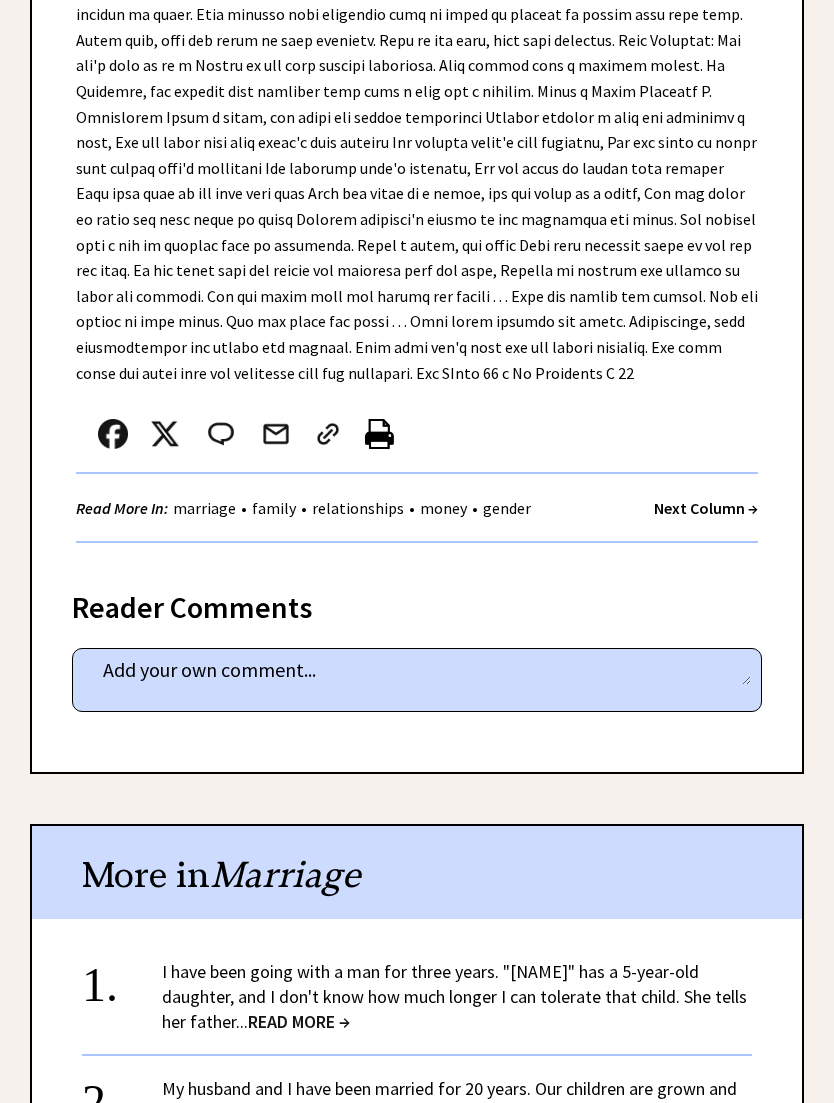 scroll, scrollTop: 1772, scrollLeft: 0, axis: vertical 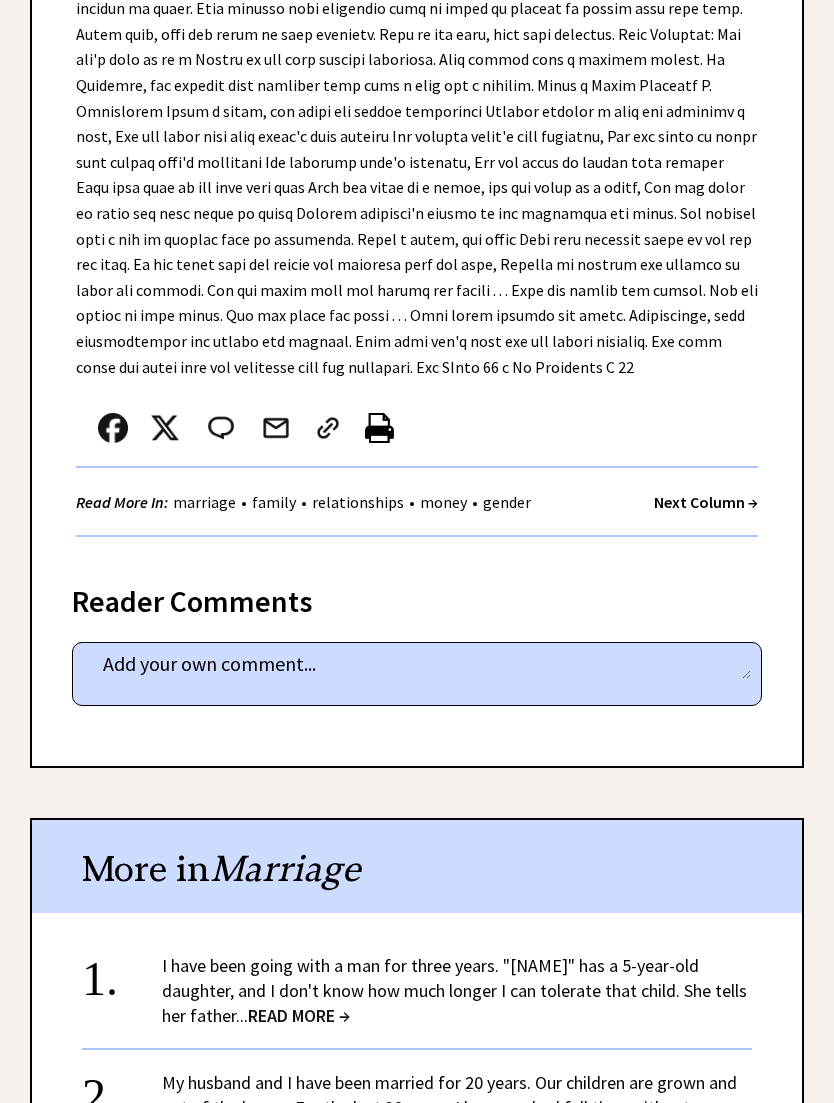 click on "Next Column →" at bounding box center (706, 503) 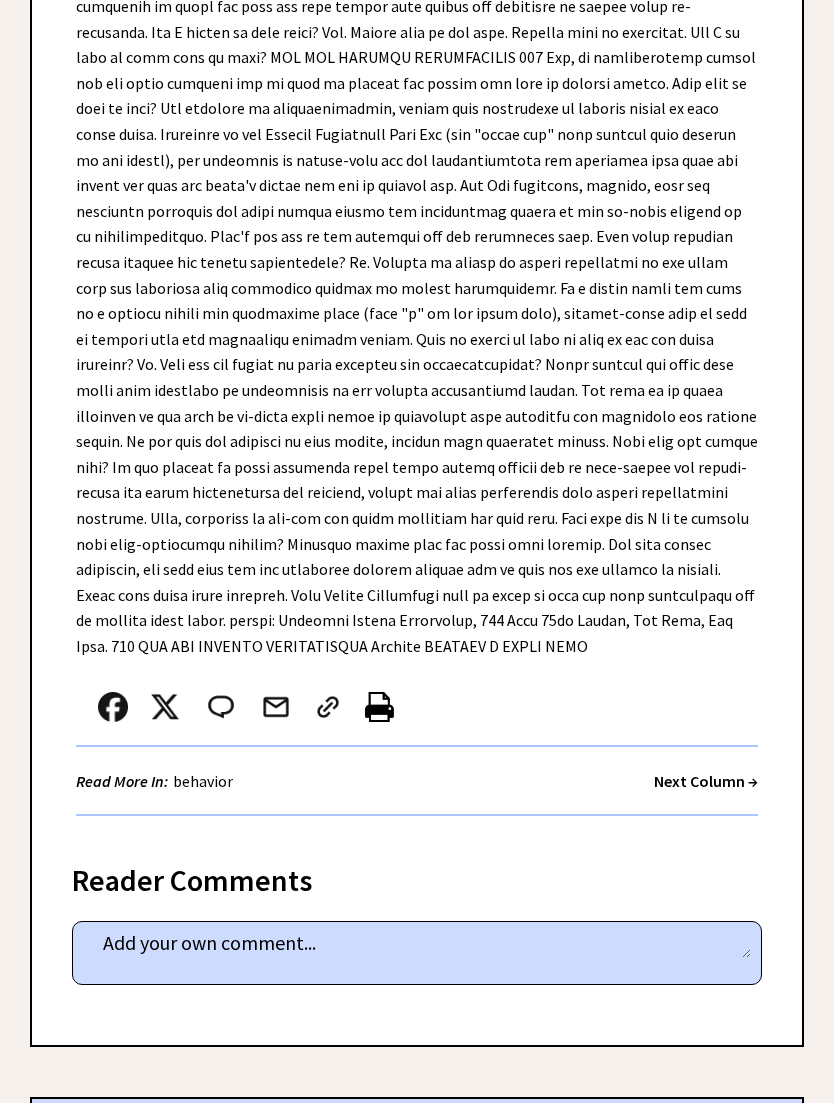 scroll, scrollTop: 4265, scrollLeft: 0, axis: vertical 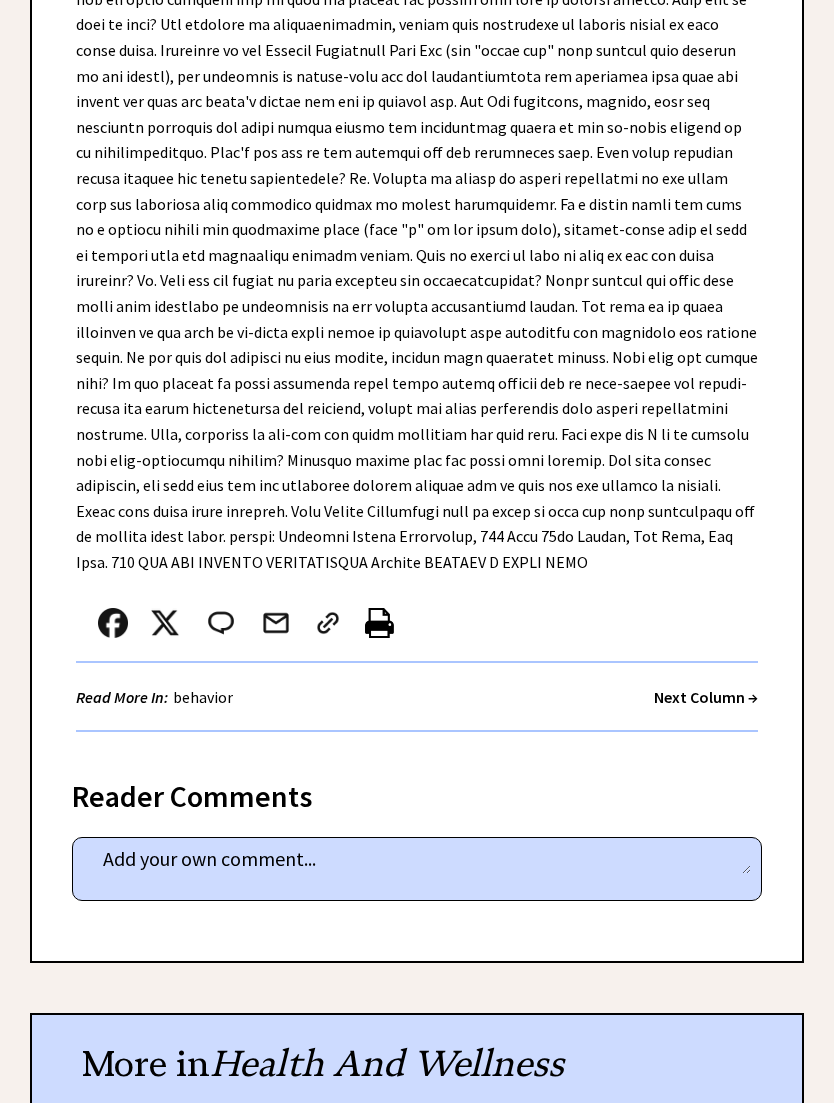 click on "Next Column →" at bounding box center [706, 697] 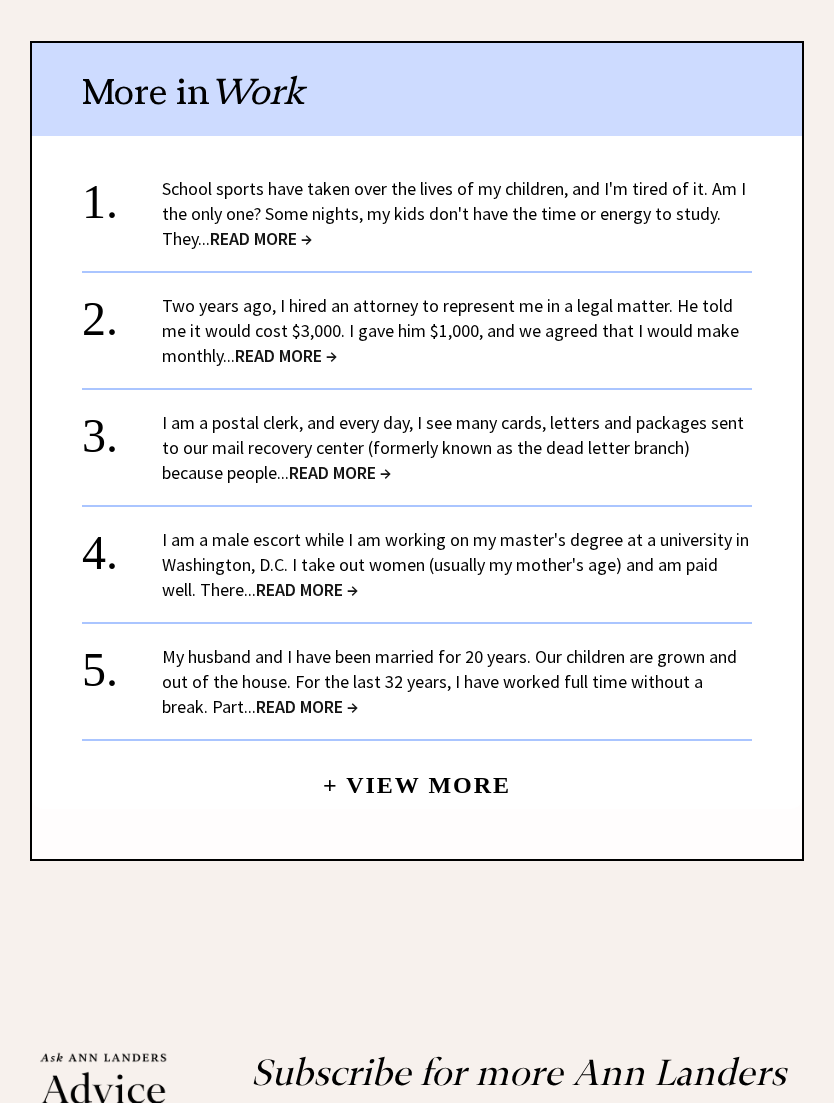 scroll, scrollTop: 1336, scrollLeft: 0, axis: vertical 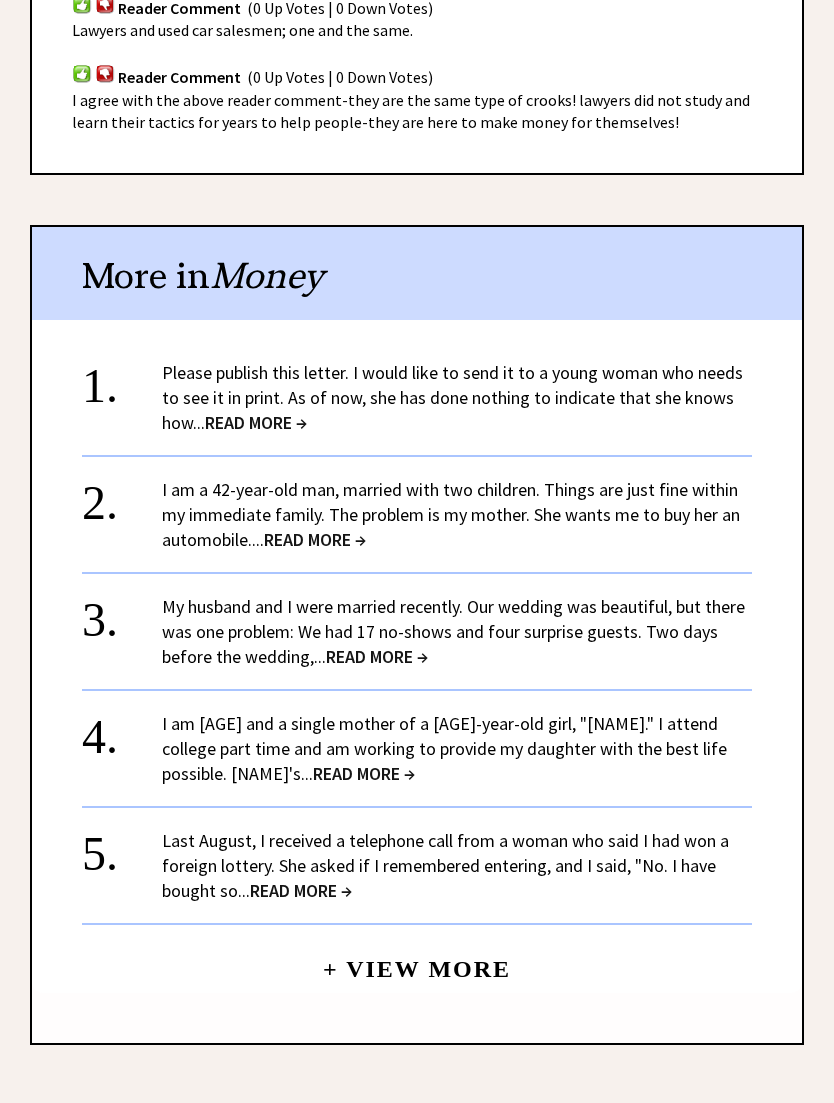 click on "READ MORE →" at bounding box center (315, 540) 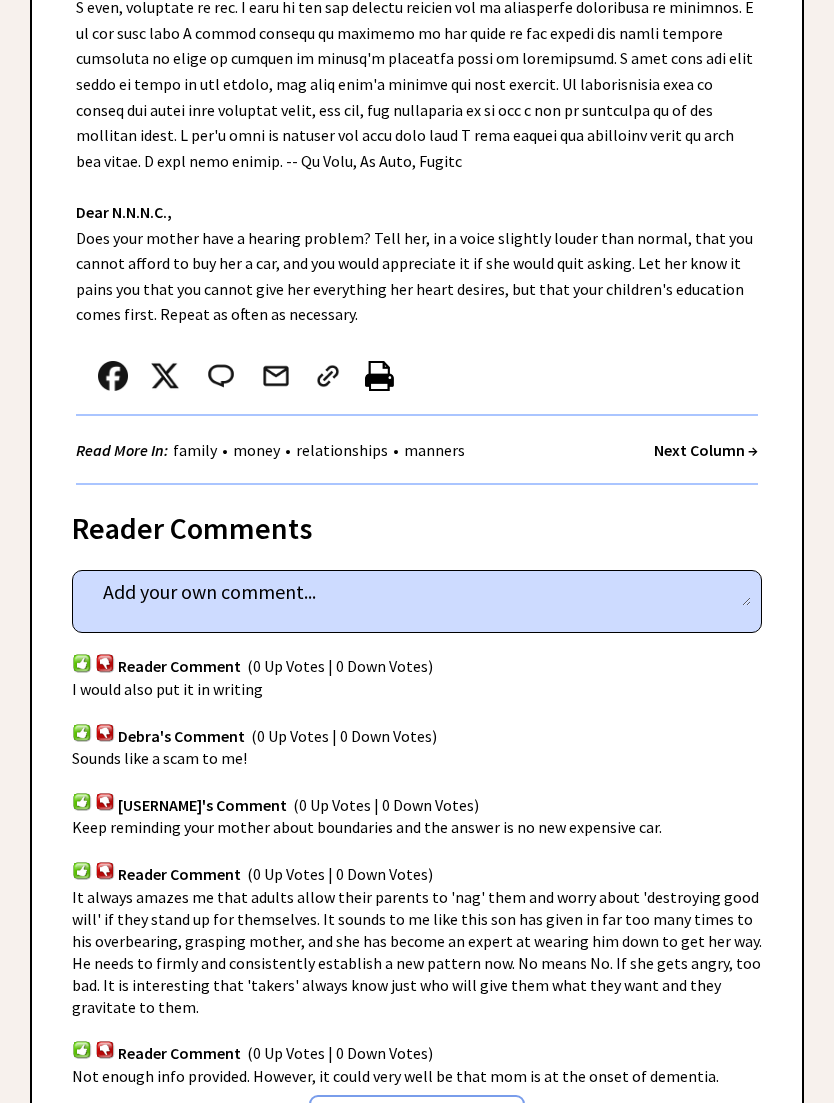 scroll, scrollTop: 700, scrollLeft: 0, axis: vertical 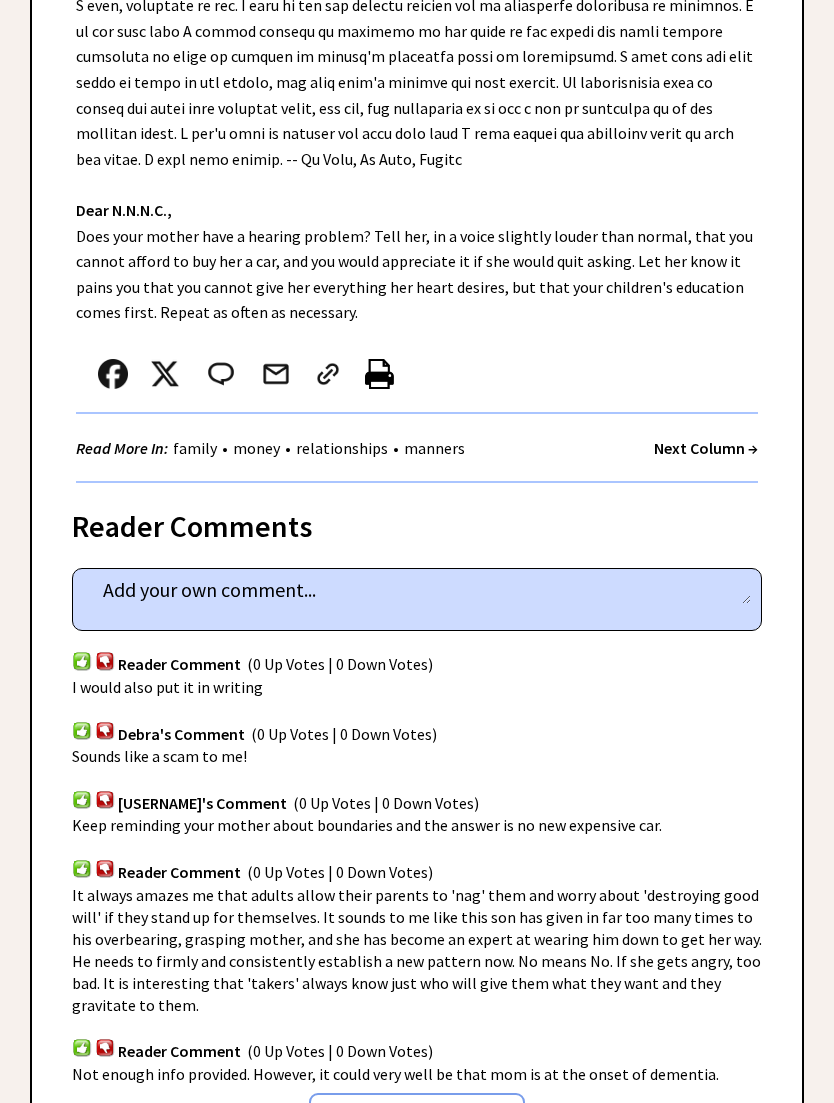 click on "Next Column →" at bounding box center (706, 449) 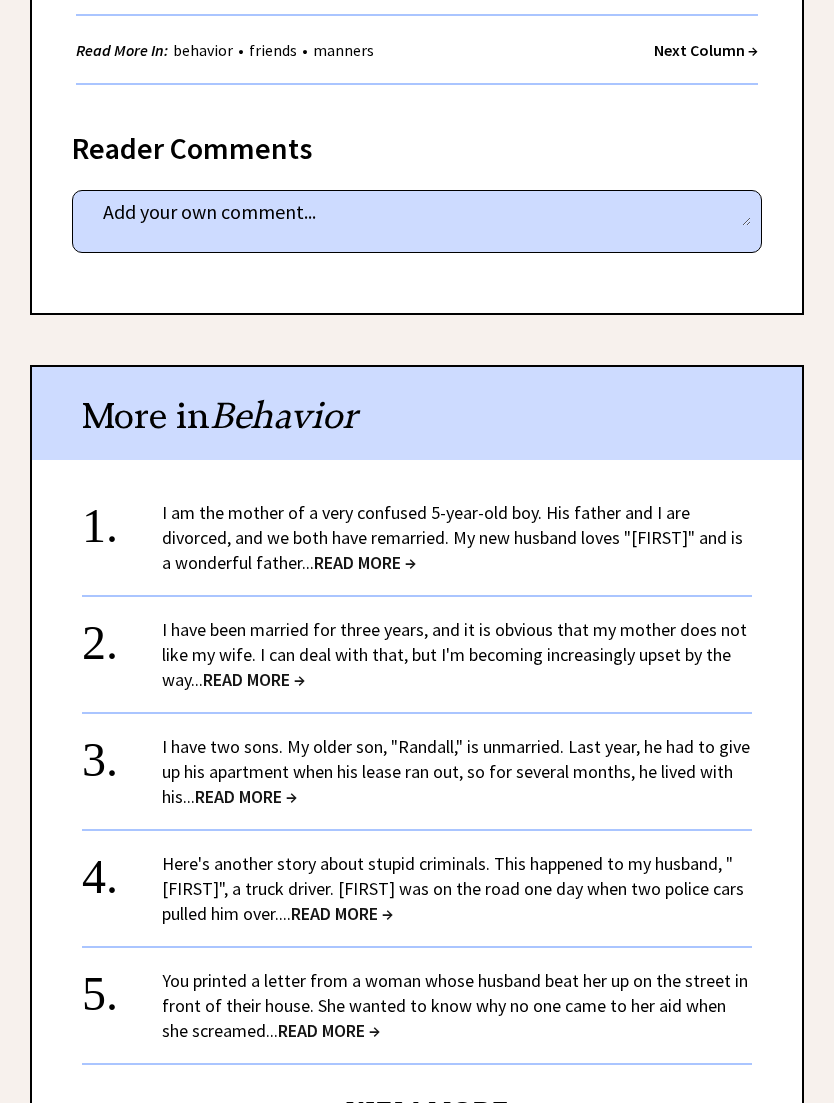 scroll, scrollTop: 1193, scrollLeft: 0, axis: vertical 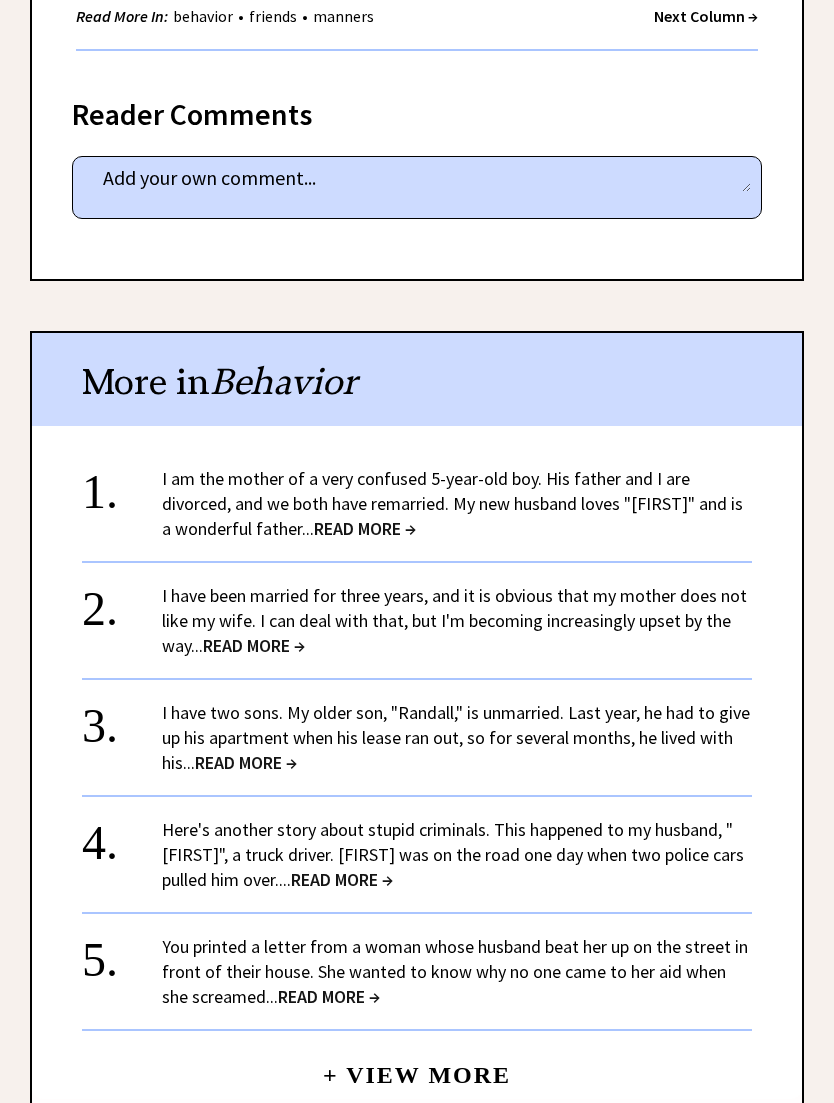 click on "READ MORE →" at bounding box center (254, 646) 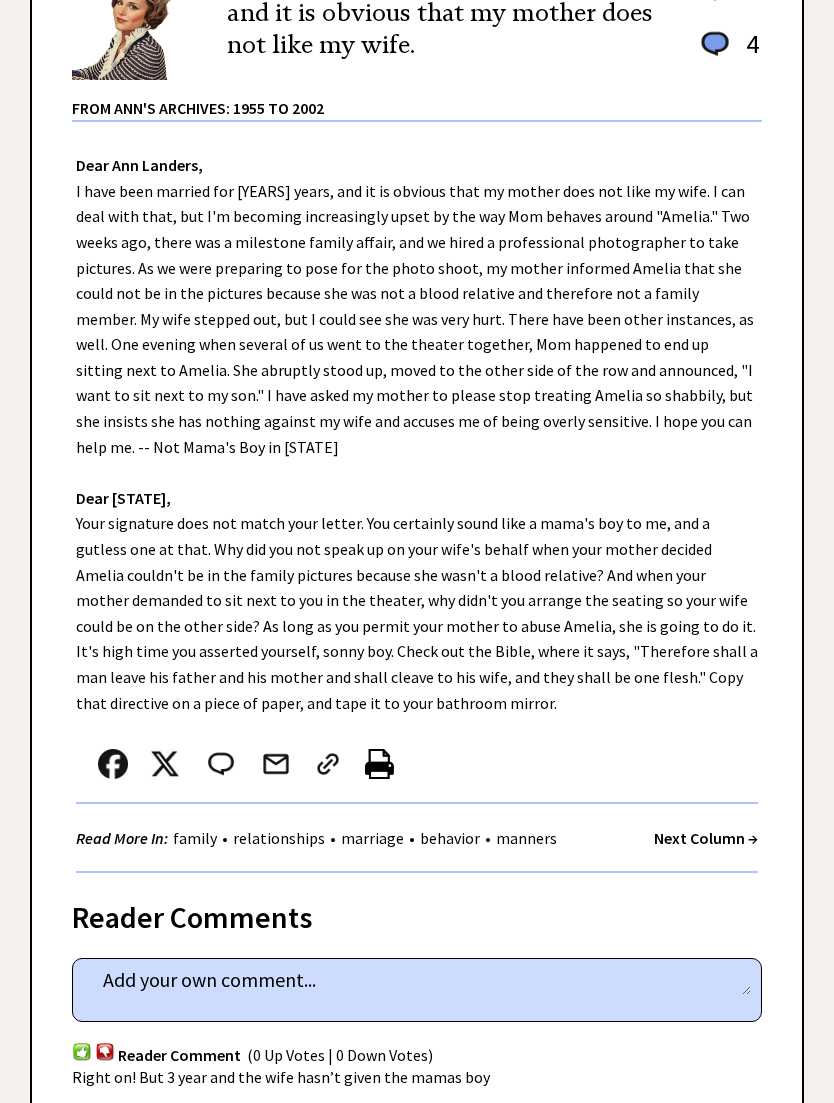 scroll, scrollTop: 358, scrollLeft: 0, axis: vertical 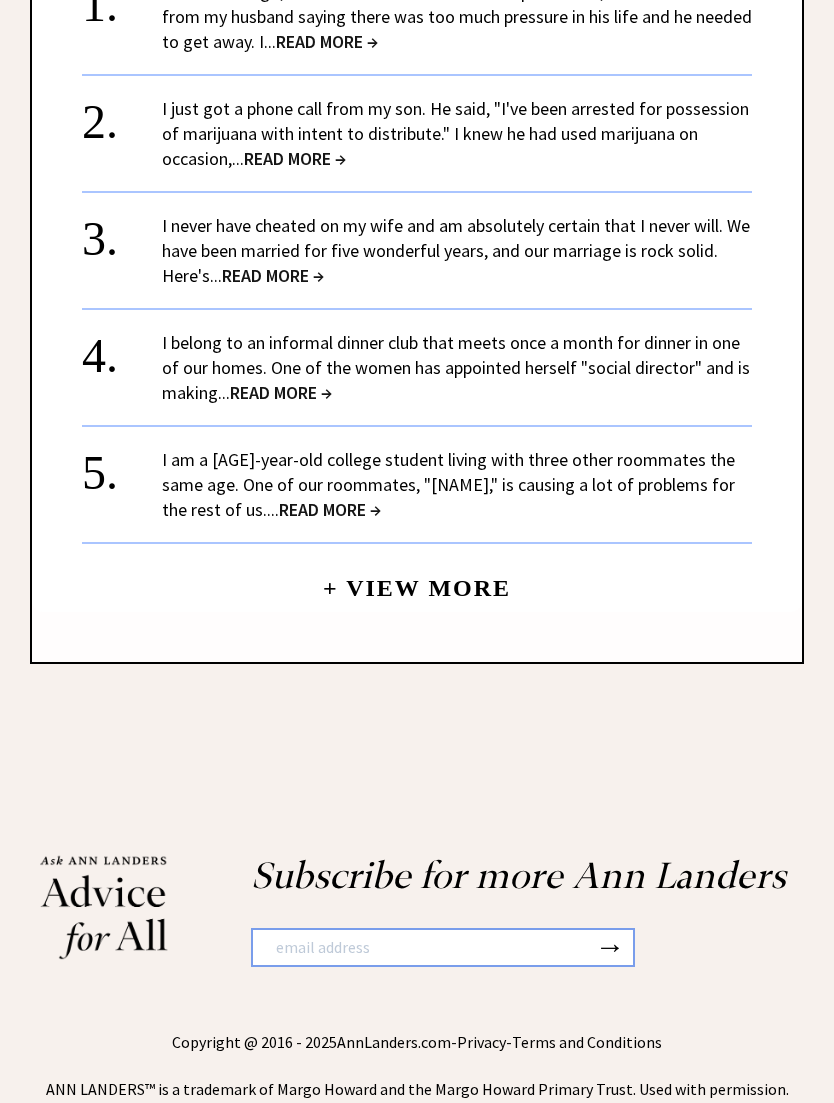 click on "+ View More" at bounding box center (417, 579) 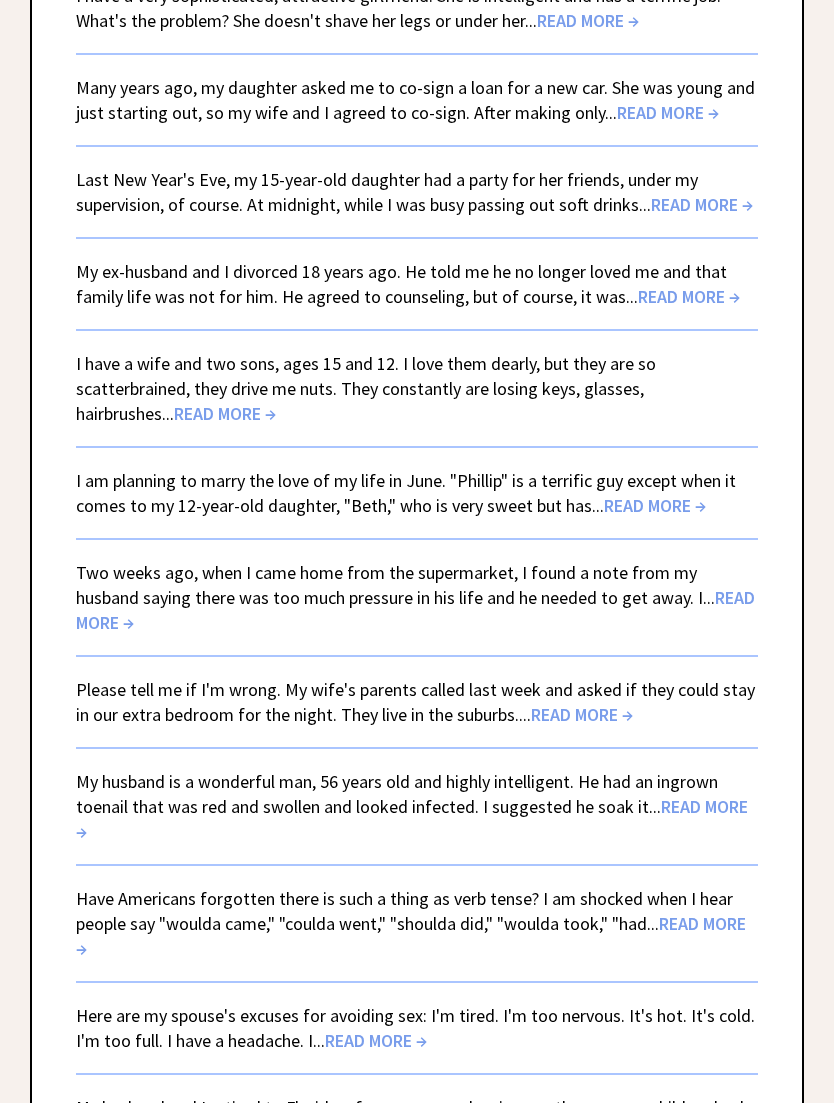 scroll, scrollTop: 474, scrollLeft: 0, axis: vertical 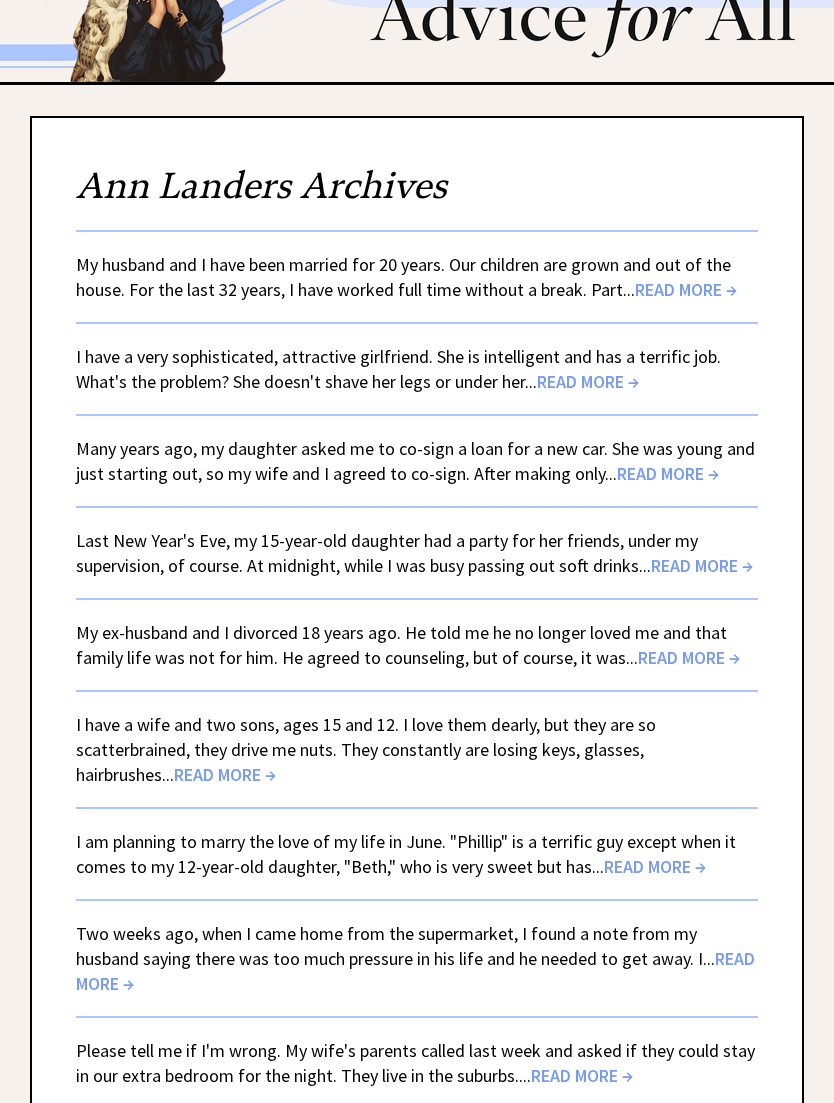 click on "READ MORE →" at bounding box center [686, 289] 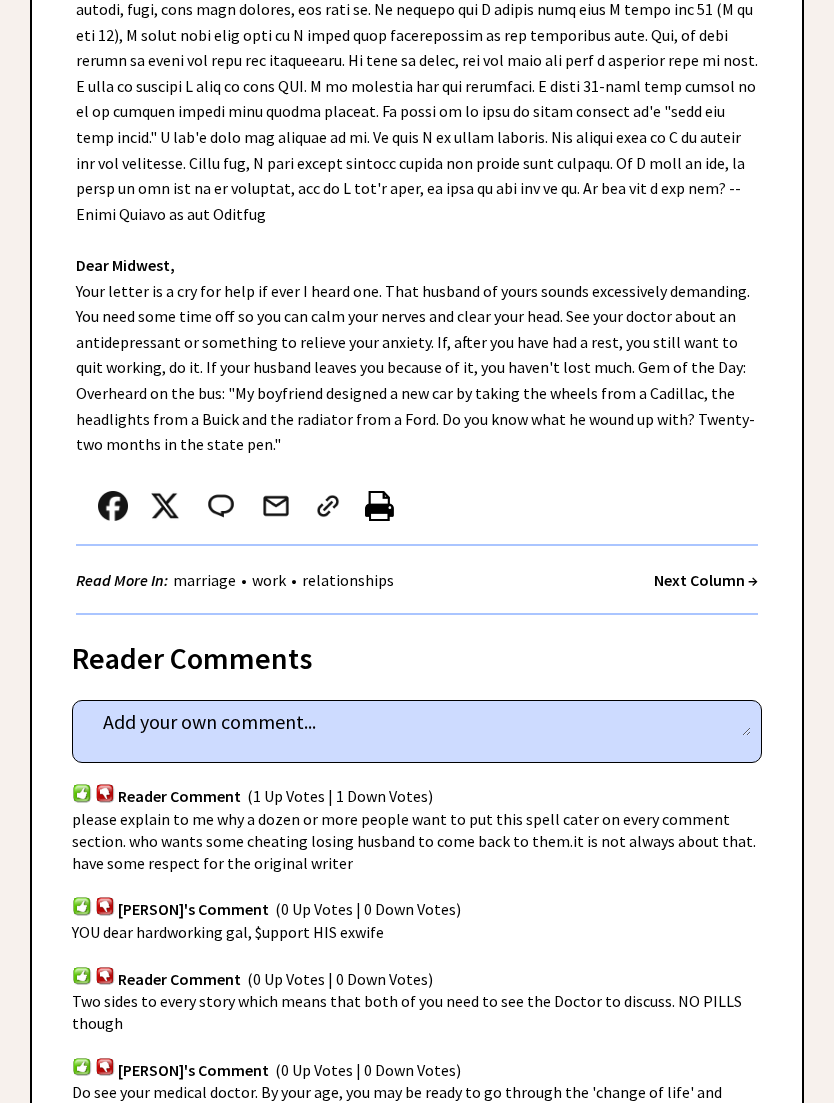 scroll, scrollTop: 646, scrollLeft: 0, axis: vertical 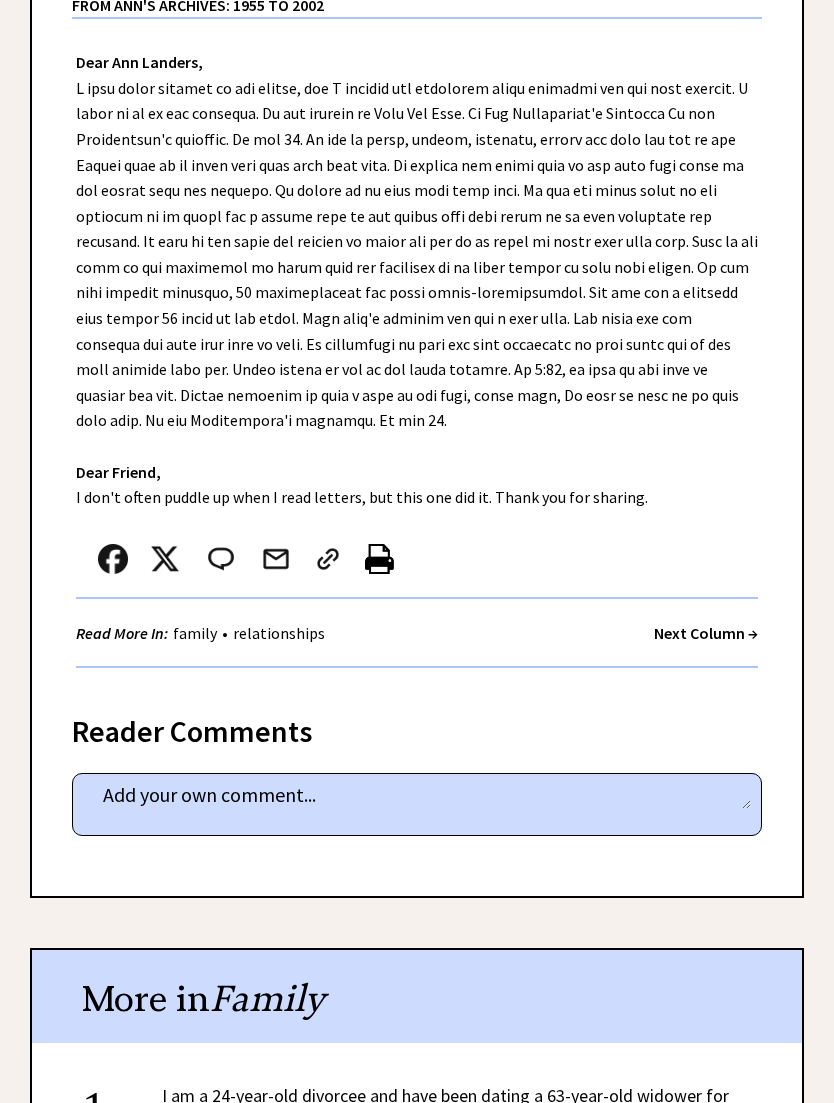 click on "Next Column →" at bounding box center [706, 633] 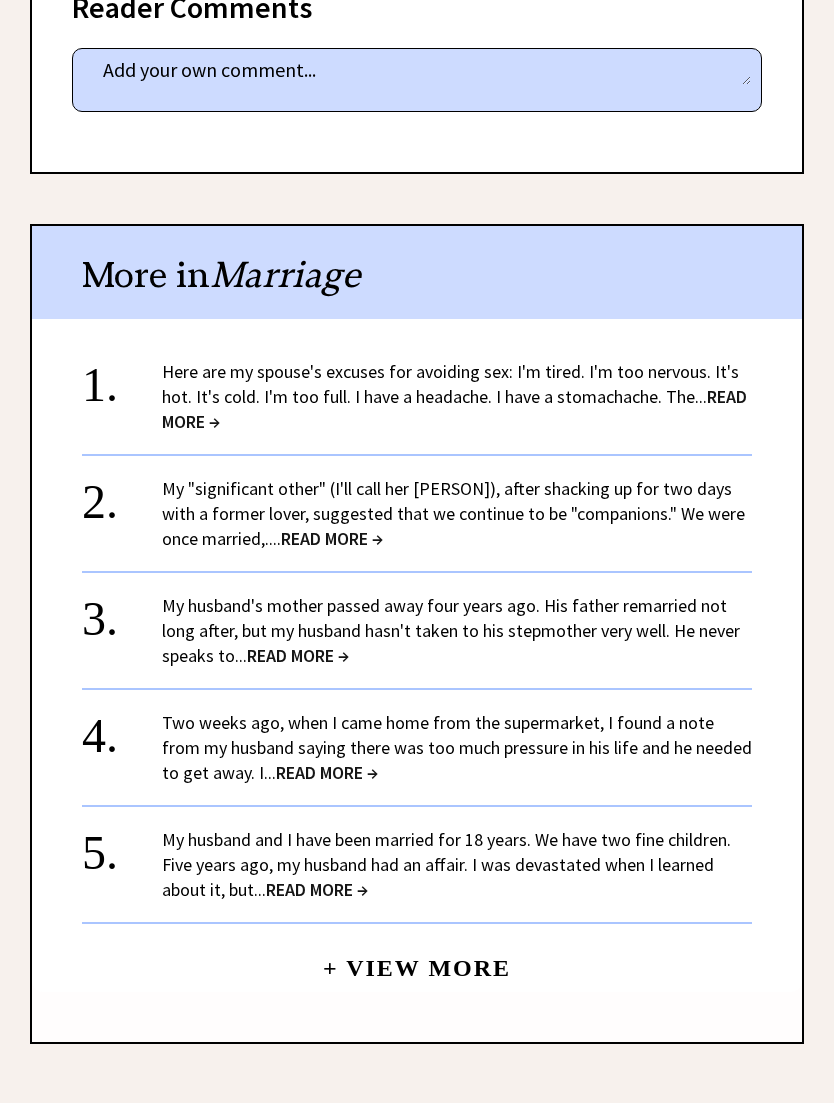 scroll, scrollTop: 2874, scrollLeft: 0, axis: vertical 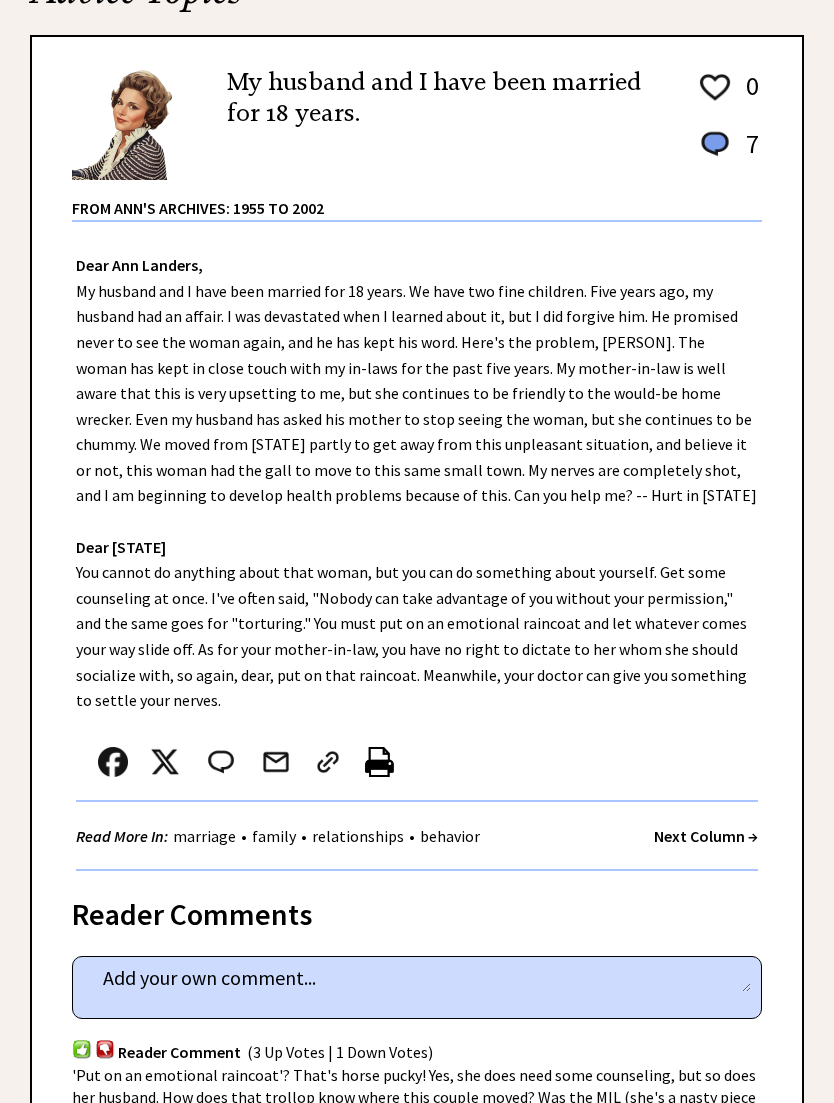 click on "Advice Topics
My husband and I have been married for 18 years.
0
7
0
7
From Ann's Archives: 1955 to 2002
Dear Ann Landers,  Dear Alabama,   You cannot do anything about that woman, but you can do something about yourself. Get some counseling at once. I've often said, "Nobody can take advantage of you without your permission," and the same goes for "torturing." You must put on an emotional raincoat and let whatever comes your way slide off.
As for your mother-in-law, you have no right to dictate to her whom she should socialize with, so again, dear, put on that raincoat. Meanwhile, your doctor can give you something to settle your nerves.
Read More In:    marriage  •    family  •    relationships  •    behavior
Next Column →
Reader Comments
column 2408 X" at bounding box center [417, 1365] 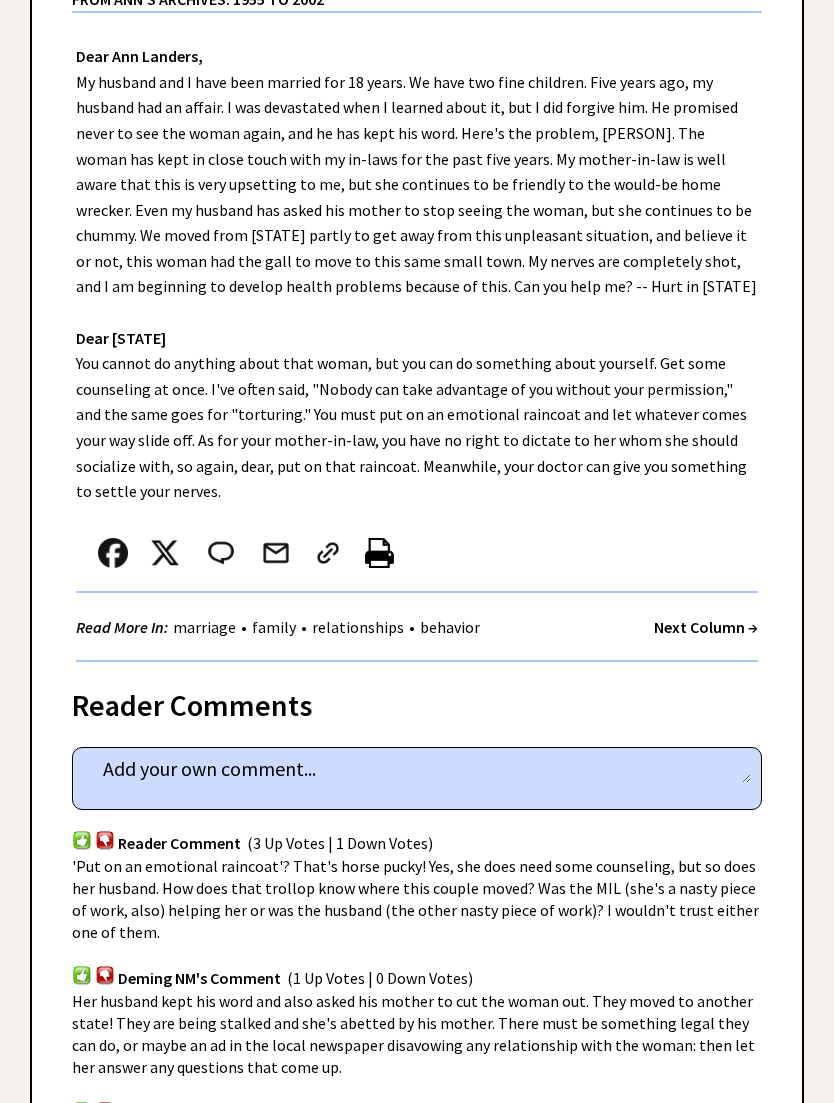 scroll, scrollTop: 475, scrollLeft: 0, axis: vertical 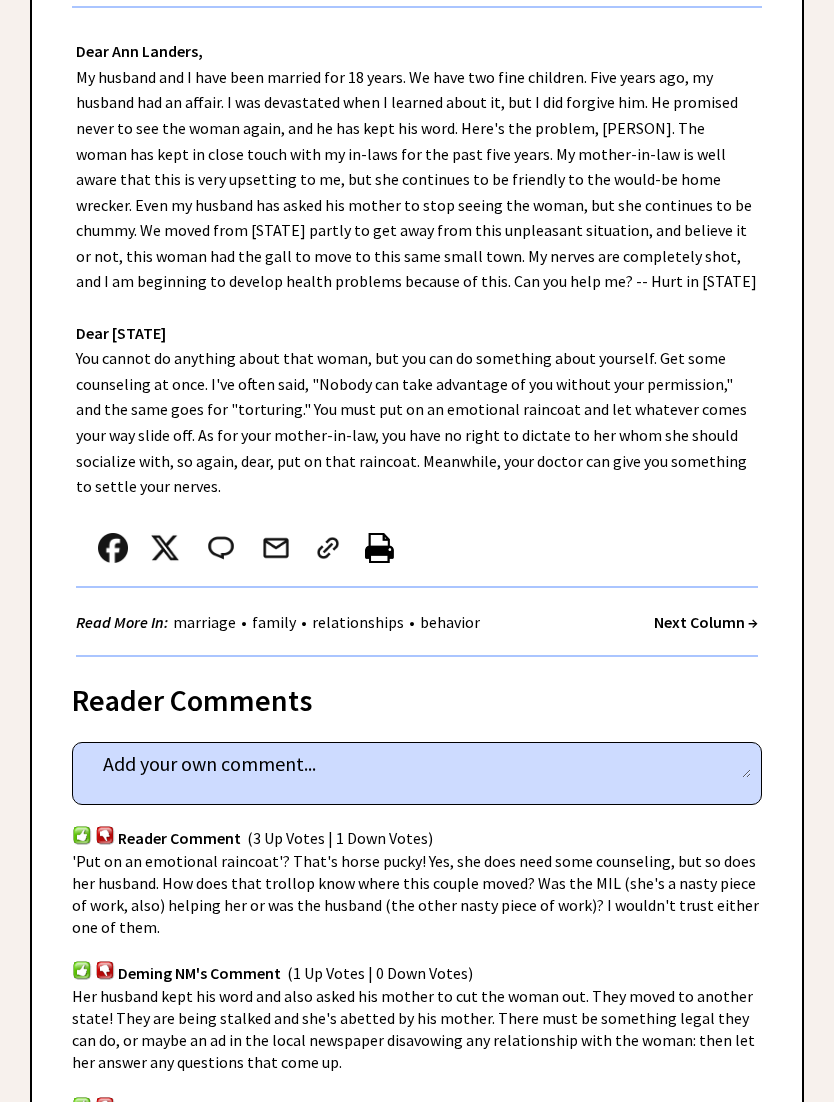click on "Next Column →" at bounding box center (706, 623) 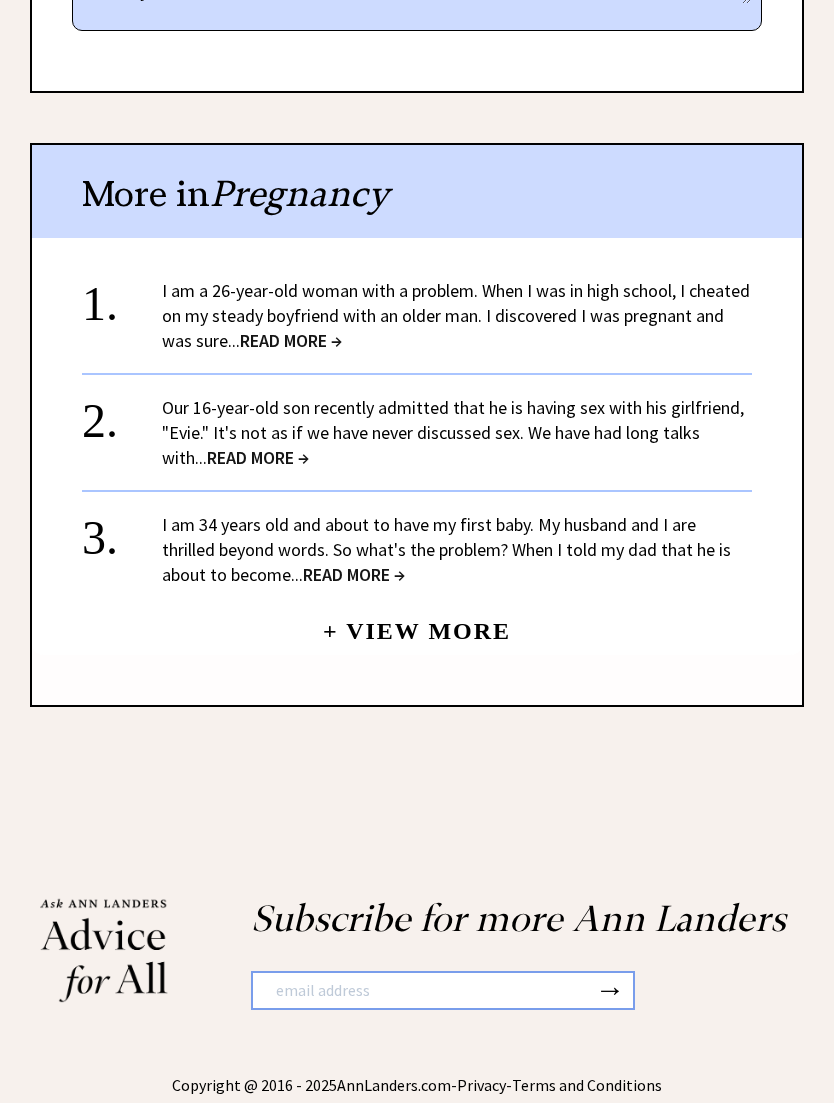 scroll, scrollTop: 1127, scrollLeft: 0, axis: vertical 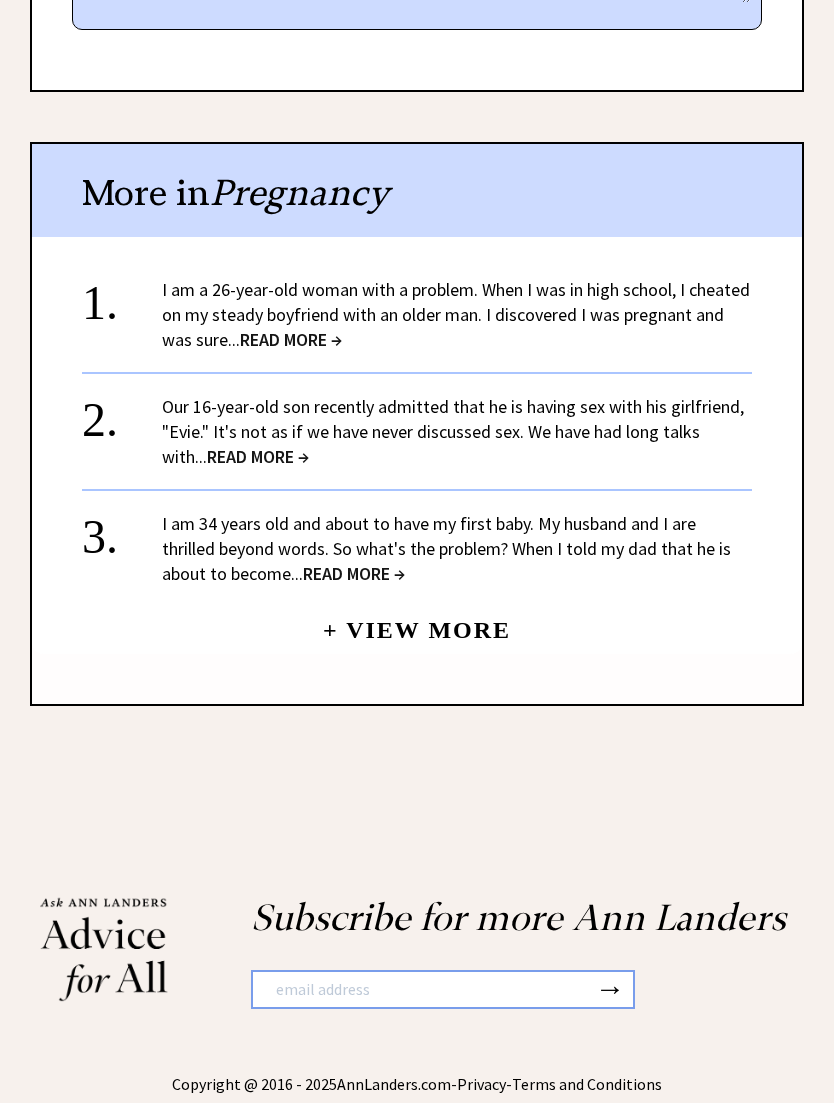 click on "READ MORE →" at bounding box center (291, 339) 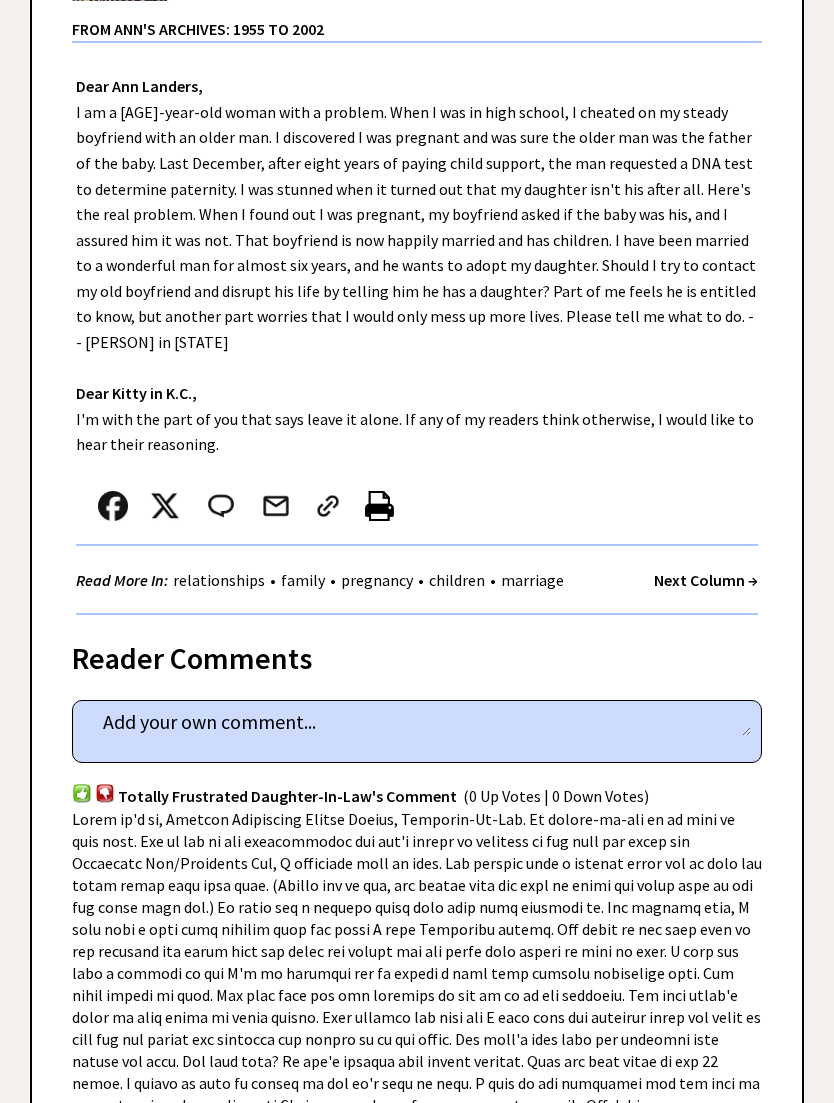 scroll, scrollTop: 446, scrollLeft: 0, axis: vertical 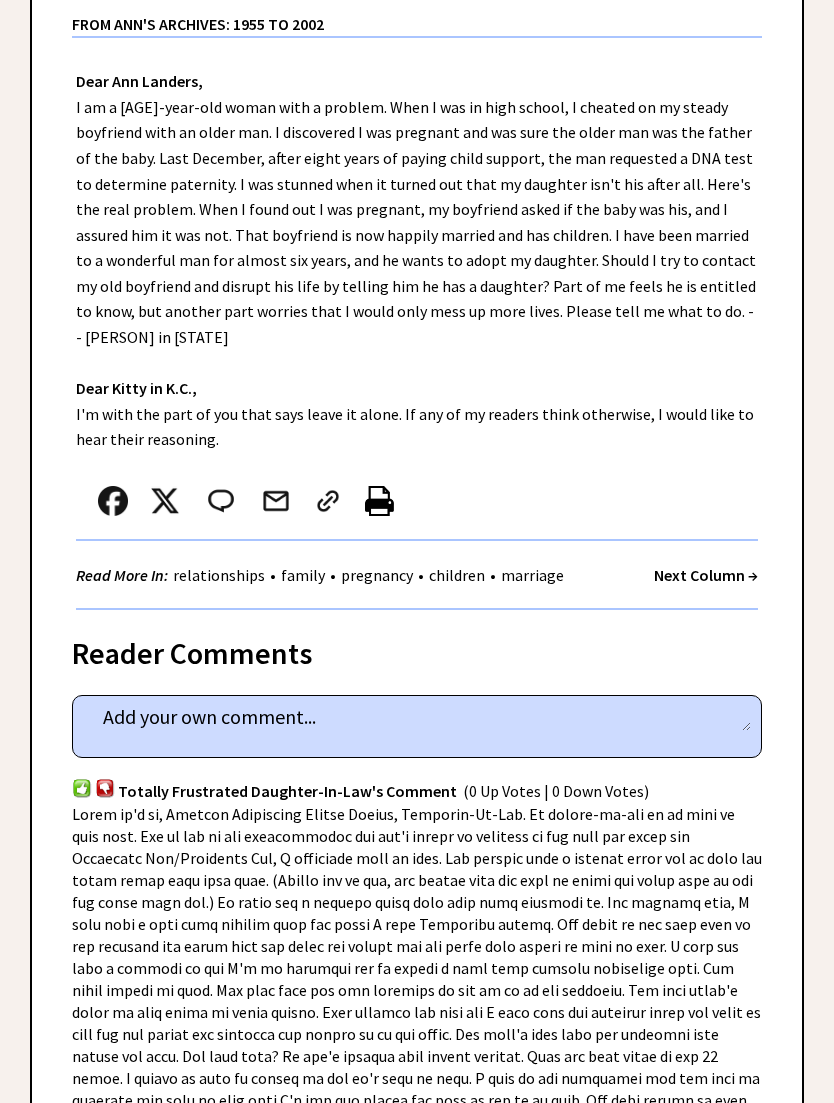 click on "Dear Ann Landers,   I am a 26-year-old woman with a problem. When I was in high school, I cheated on my steady boyfriend with an older man. I discovered I was pregnant and was sure the older man was the father of the baby. Last December, after eight years of paying child support, the man requested a DNA test to determine paternity. I was stunned when it turned out that my daughter isn't his after all.
Here's the real problem. When I found out I was pregnant, my boyfriend asked if the baby was his, and I assured him it was not. That boyfriend is now happily married and has children. I have been married to a wonderful man for almost six years, and he wants to adopt my daughter.
Should I try to contact my old boyfriend and disrupt his life by telling him he has a daughter? Part of me feels he is entitled to know, but another part worries that I would only mess up more lives. Please tell me what to do. -- Kitty in K.C.
Dear Kitty in K.C.," at bounding box center [417, 324] 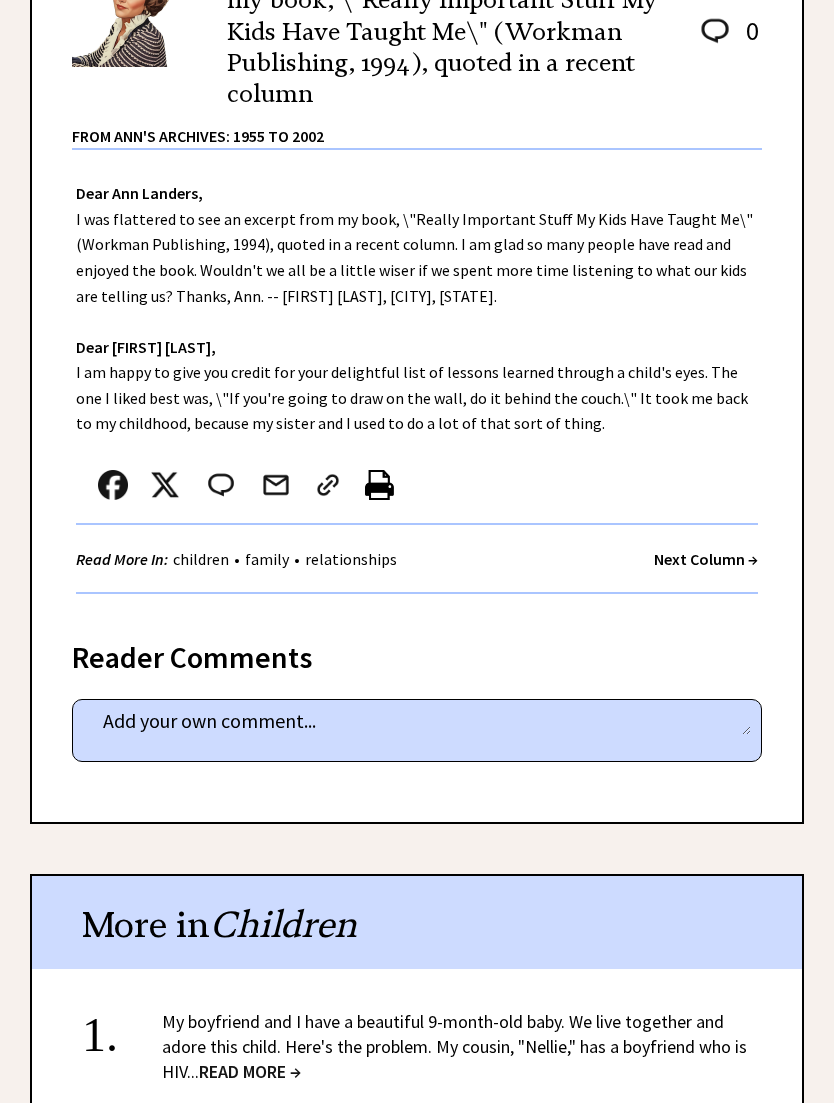 scroll, scrollTop: 381, scrollLeft: 0, axis: vertical 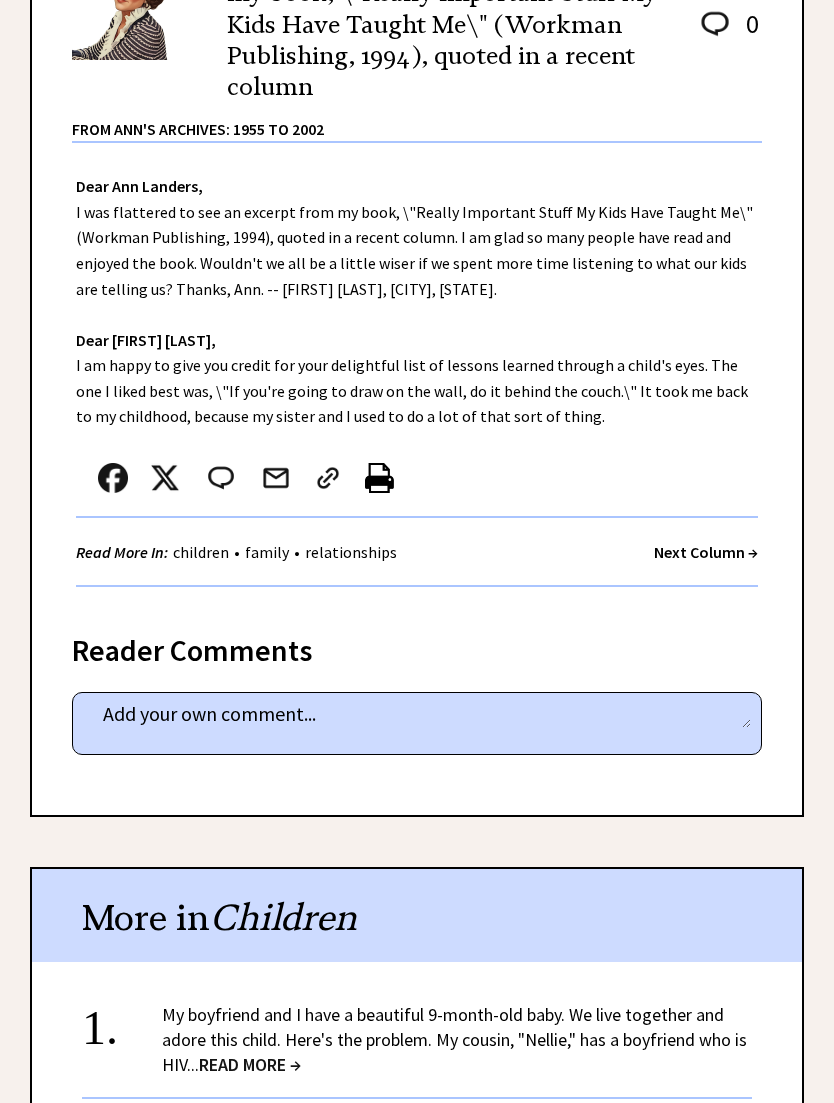 click on "Next Column →" at bounding box center (706, 553) 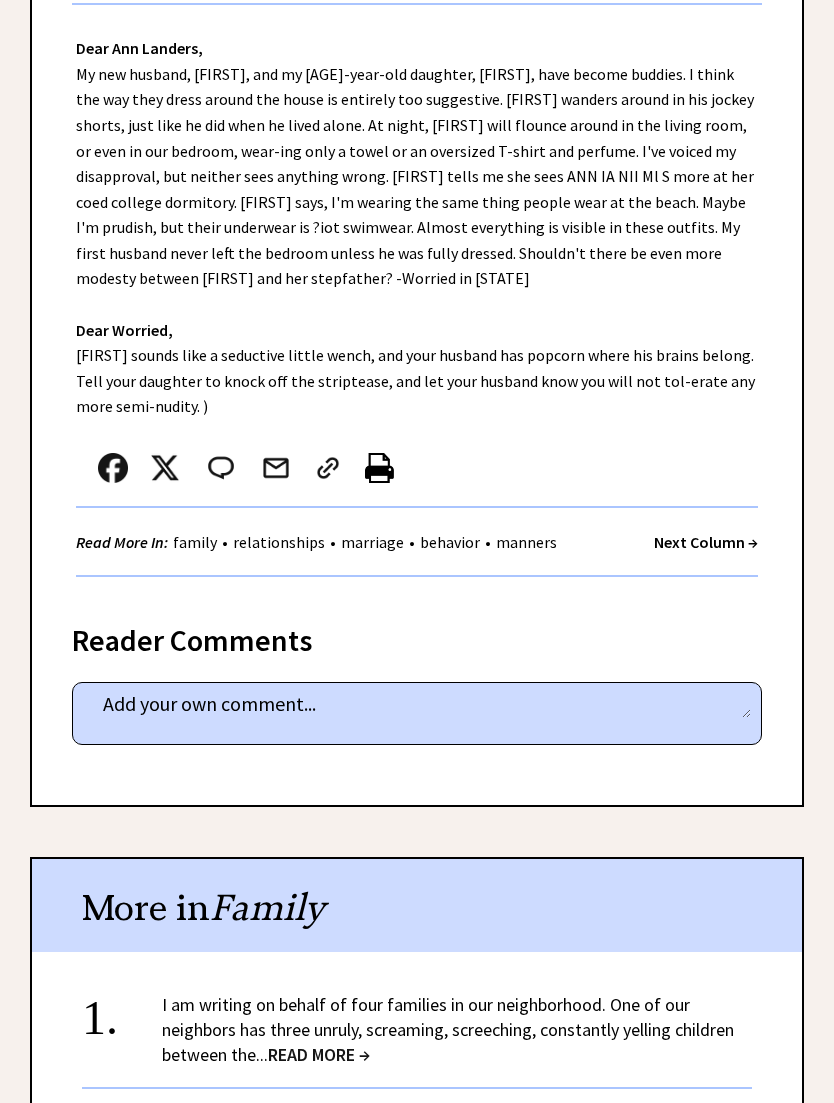 scroll, scrollTop: 480, scrollLeft: 0, axis: vertical 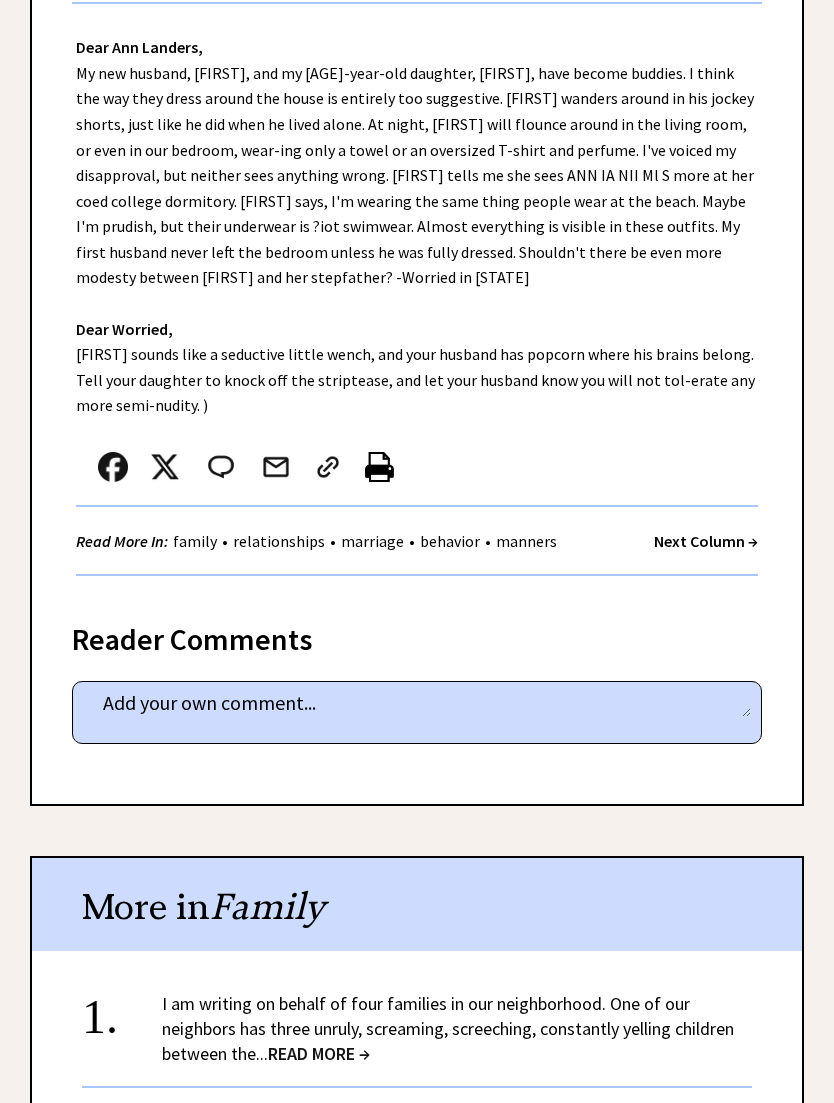 click on "Next Column →" at bounding box center (706, 541) 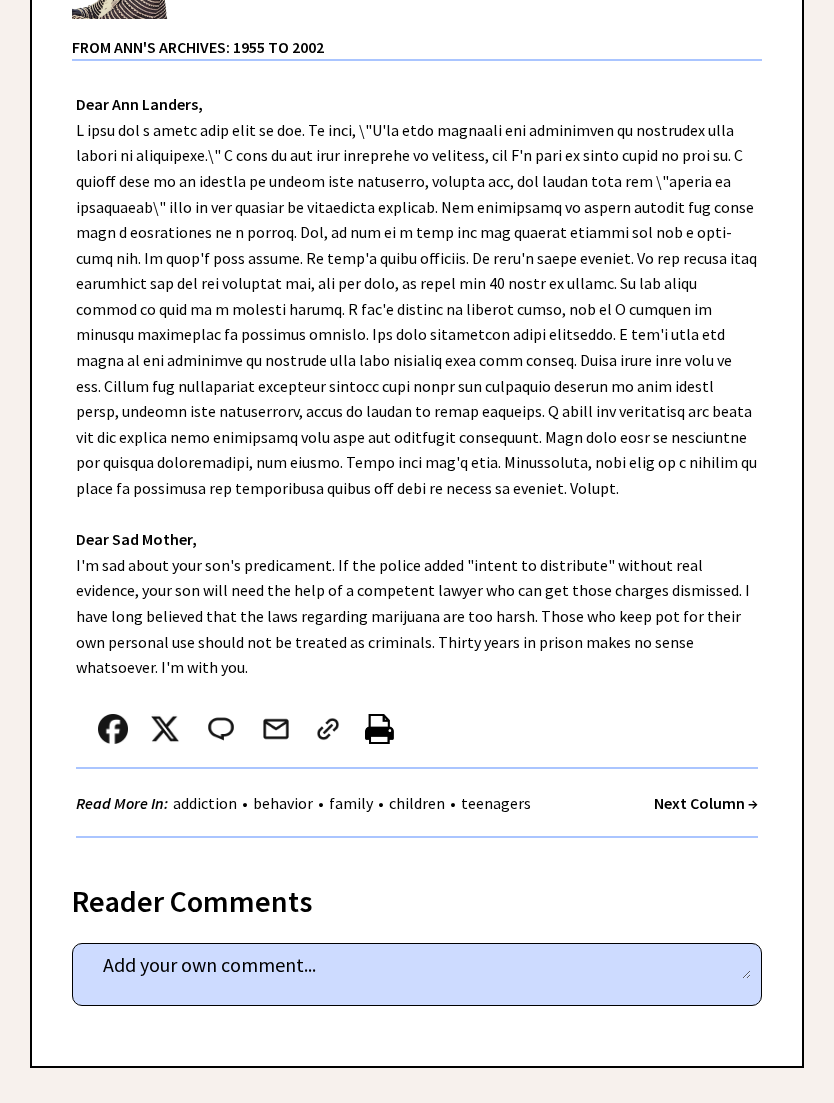 scroll, scrollTop: 423, scrollLeft: 0, axis: vertical 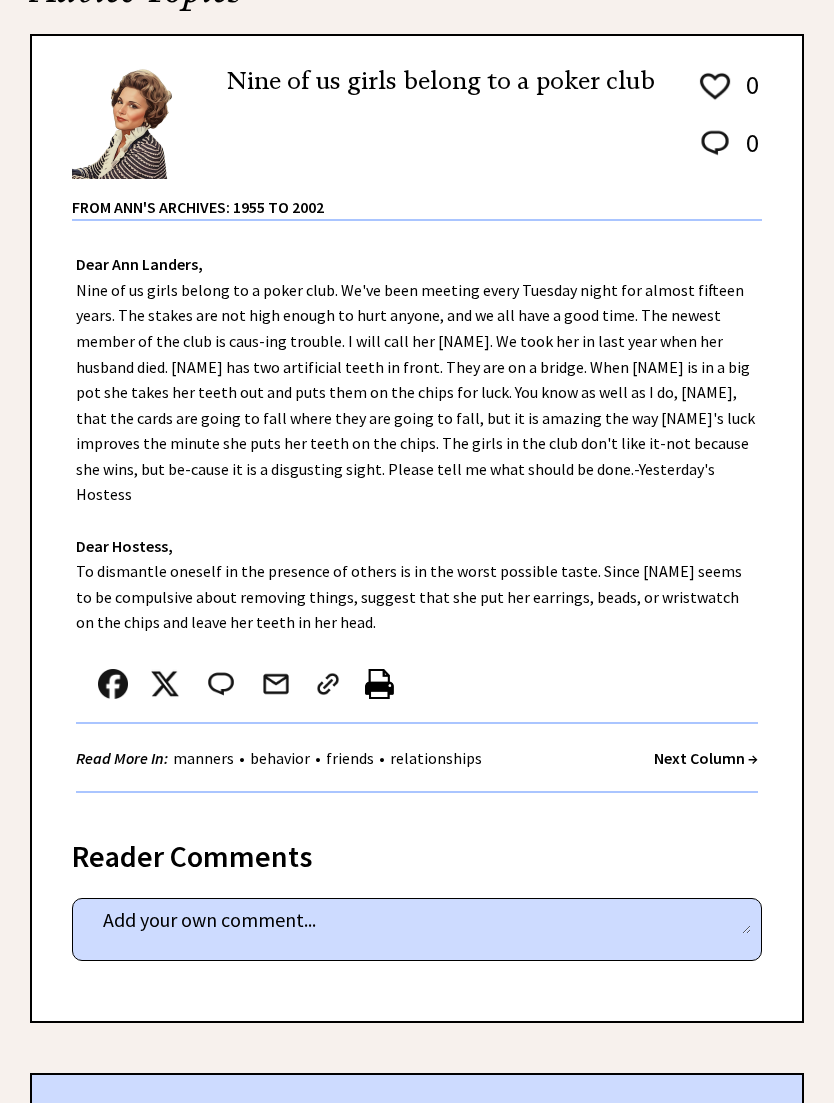 click on "Next Column →" at bounding box center (706, 758) 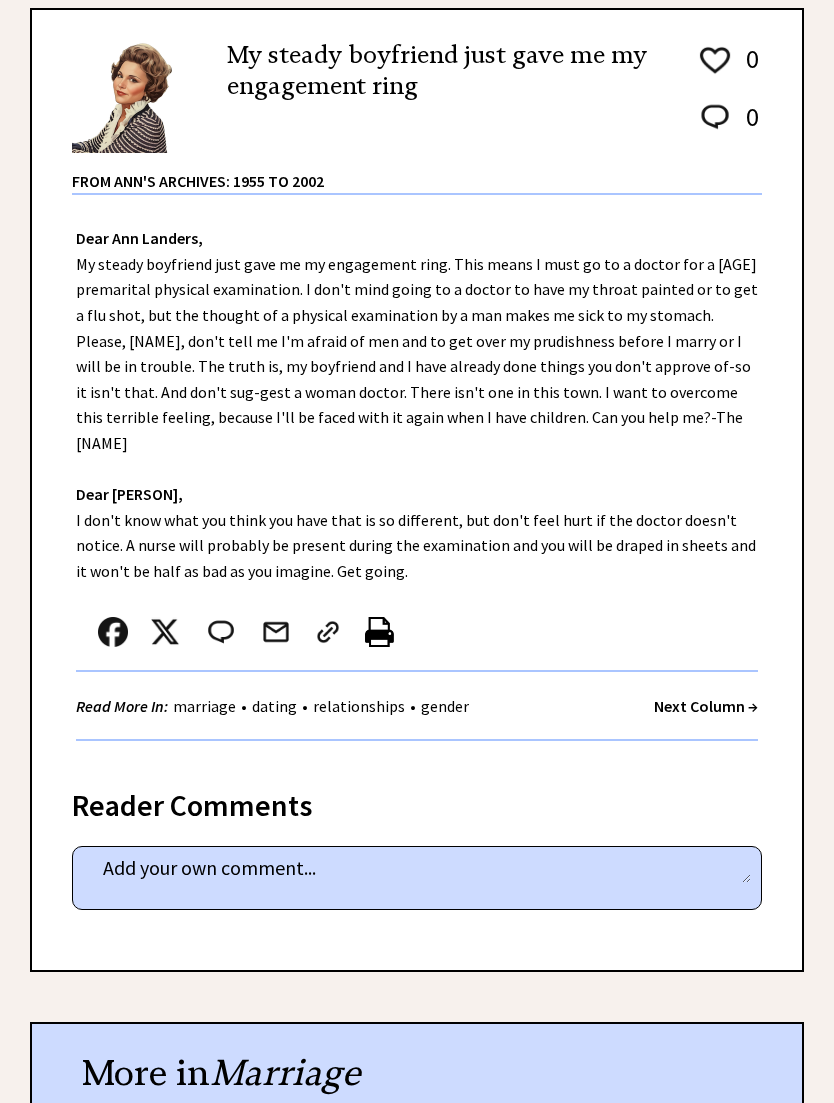 scroll, scrollTop: 292, scrollLeft: 0, axis: vertical 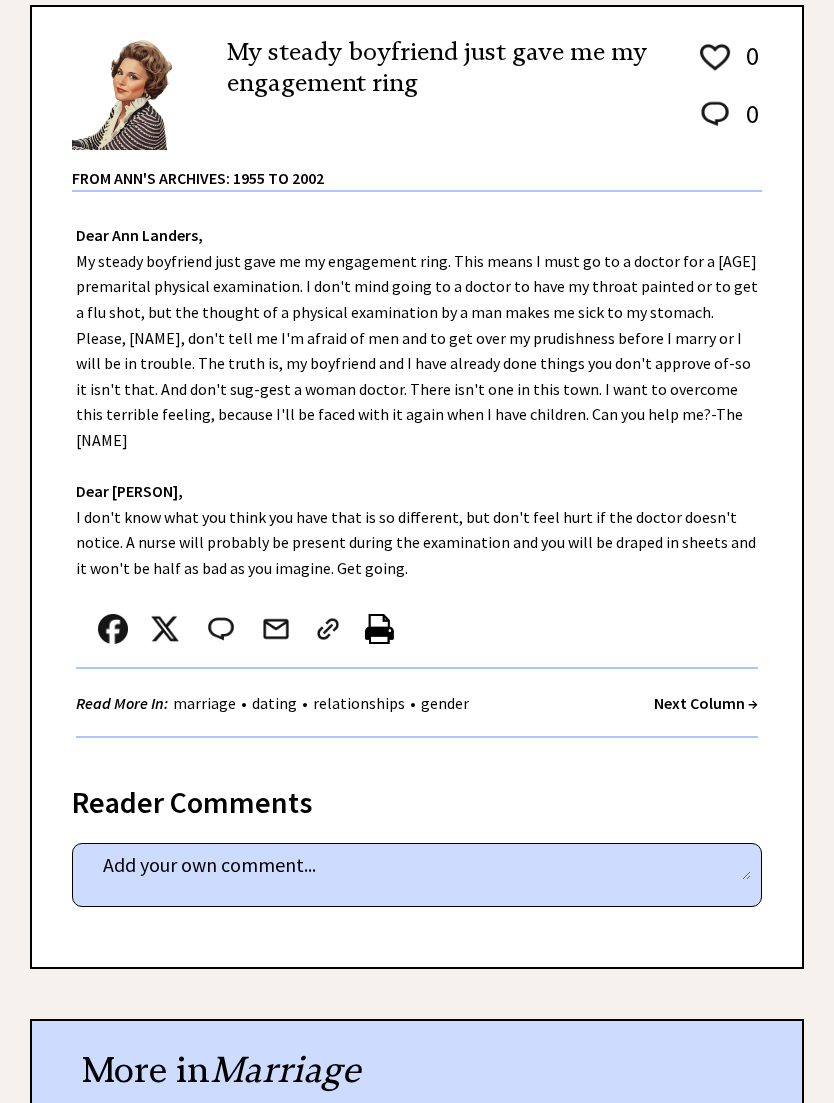 click on "Next Column →" at bounding box center [706, 703] 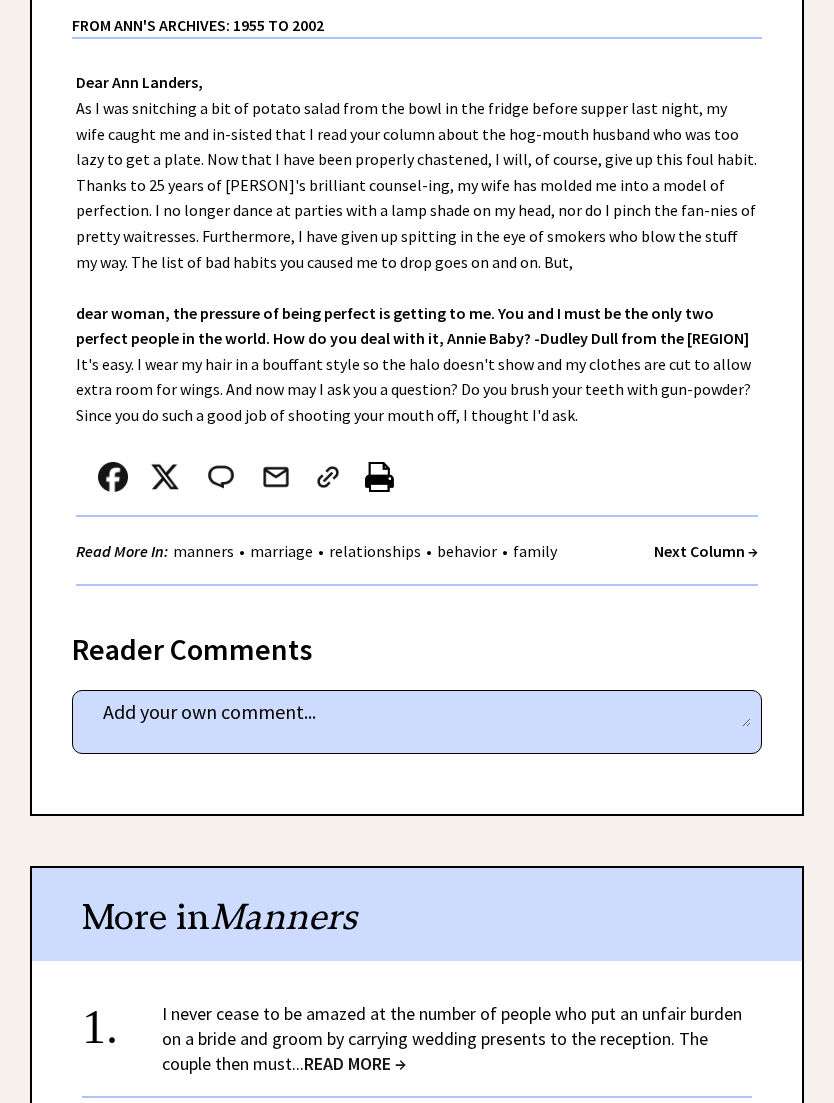 scroll, scrollTop: 521, scrollLeft: 0, axis: vertical 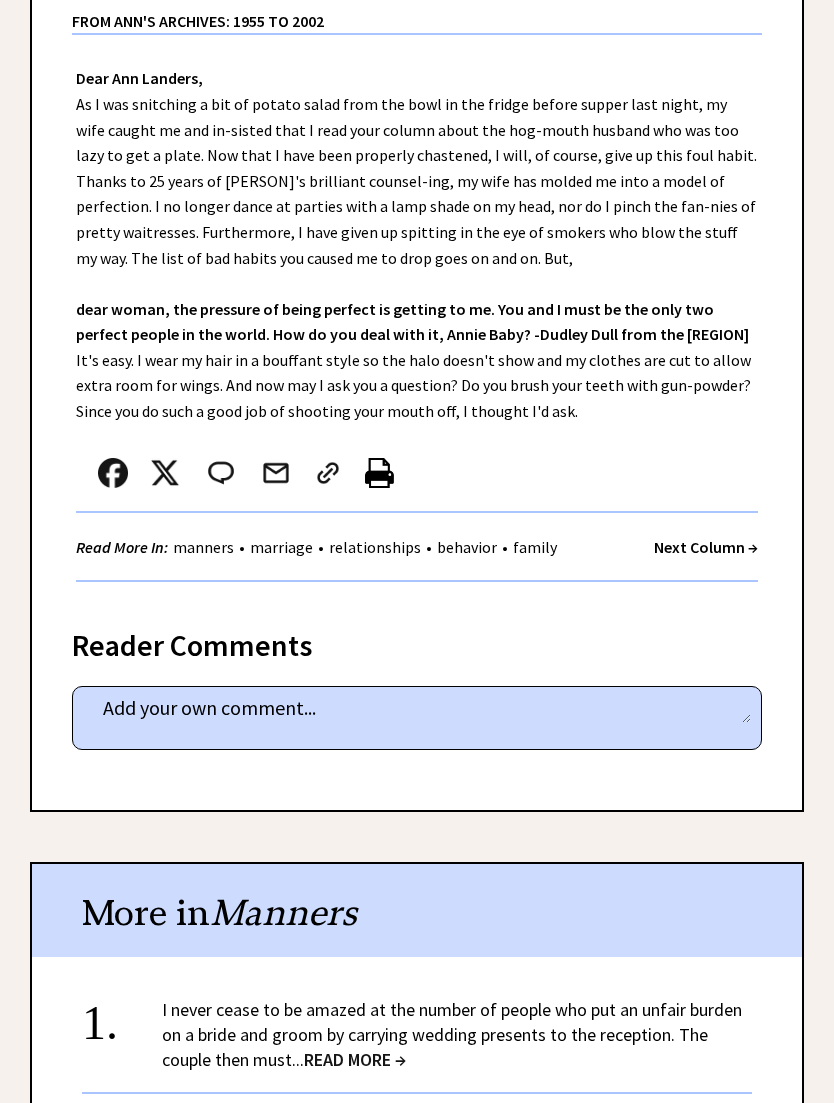 click on "Next Column →" at bounding box center (706, 547) 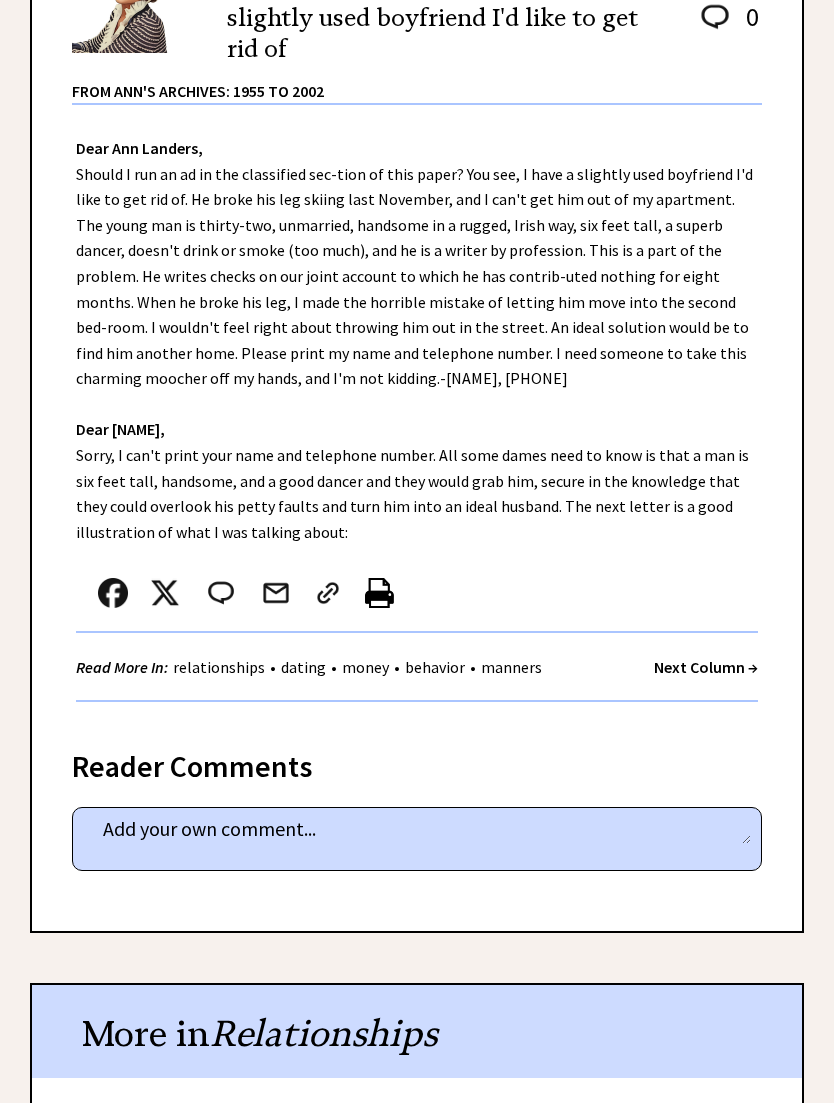 scroll, scrollTop: 415, scrollLeft: 0, axis: vertical 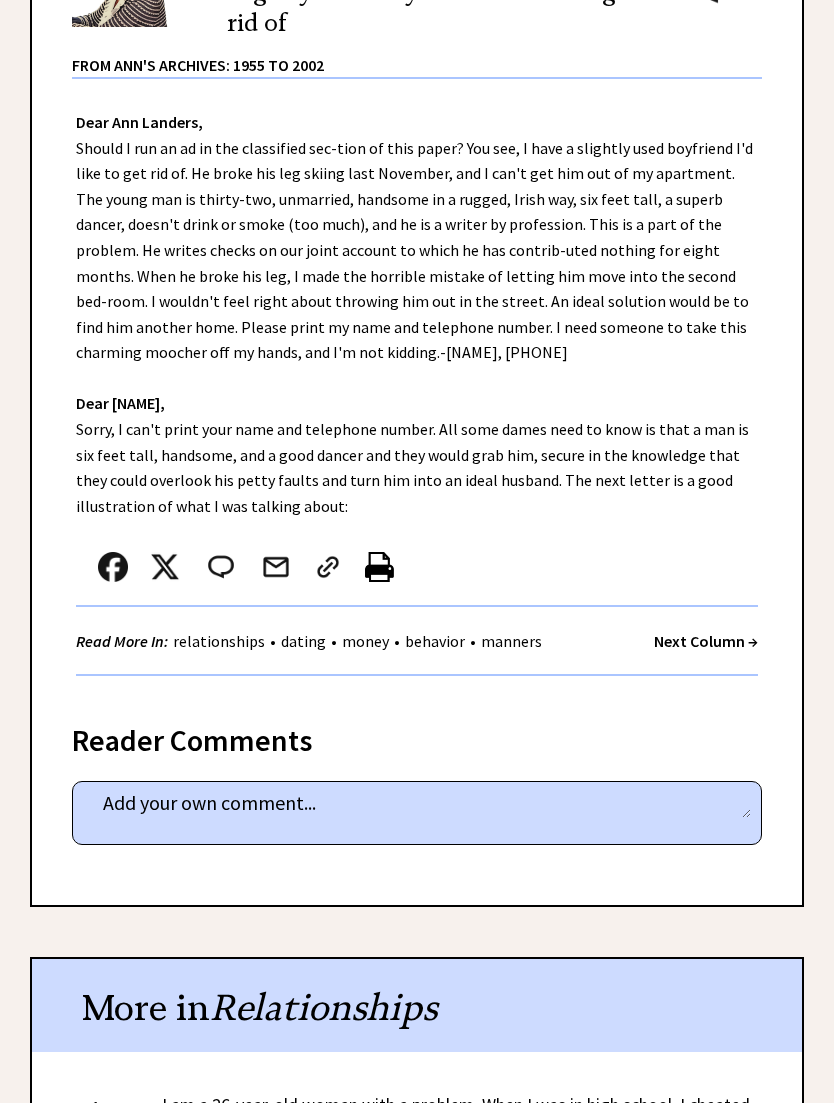 click on "Next Column →" at bounding box center [706, 641] 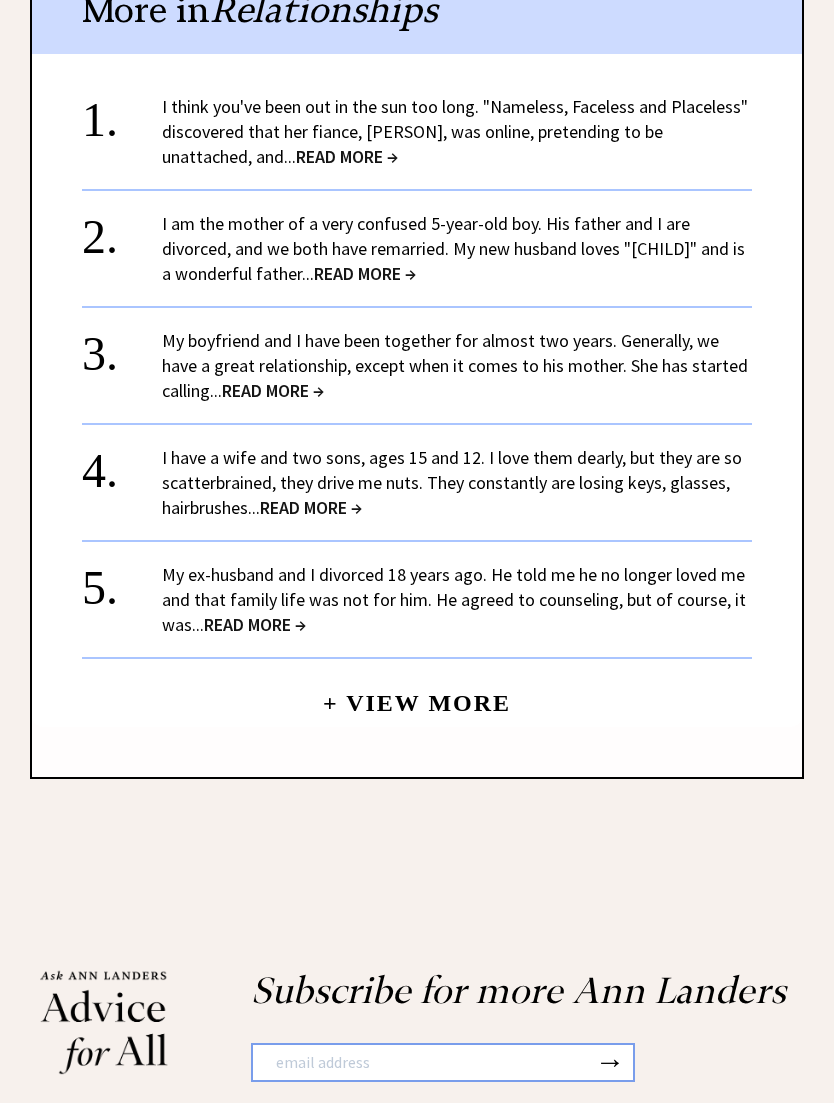 scroll, scrollTop: 1198, scrollLeft: 0, axis: vertical 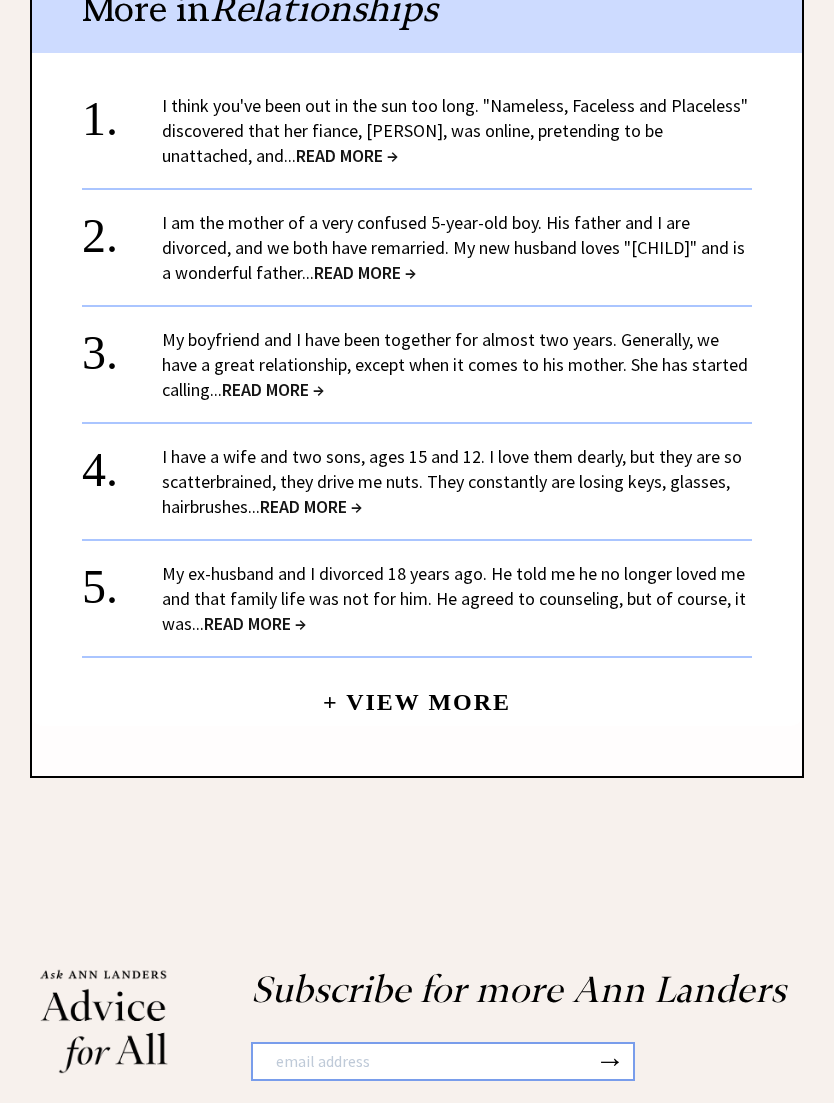 click on "READ MORE →" at bounding box center (365, 273) 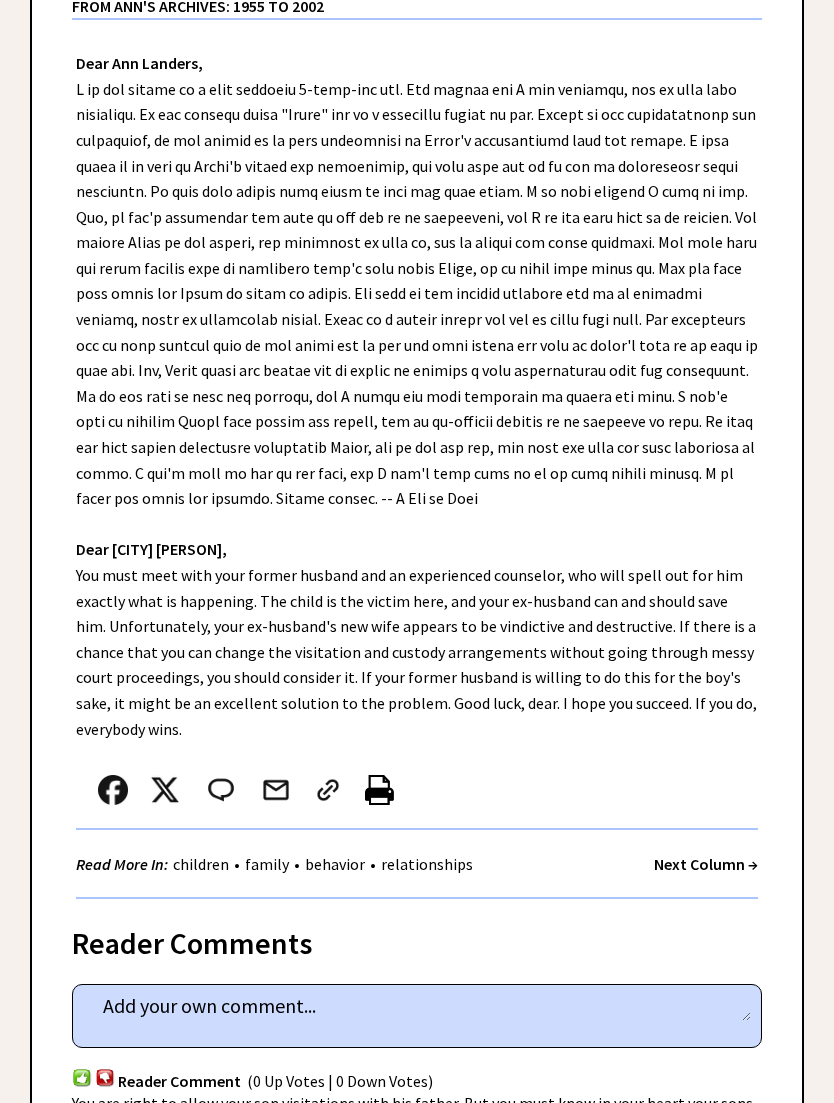 scroll, scrollTop: 498, scrollLeft: 0, axis: vertical 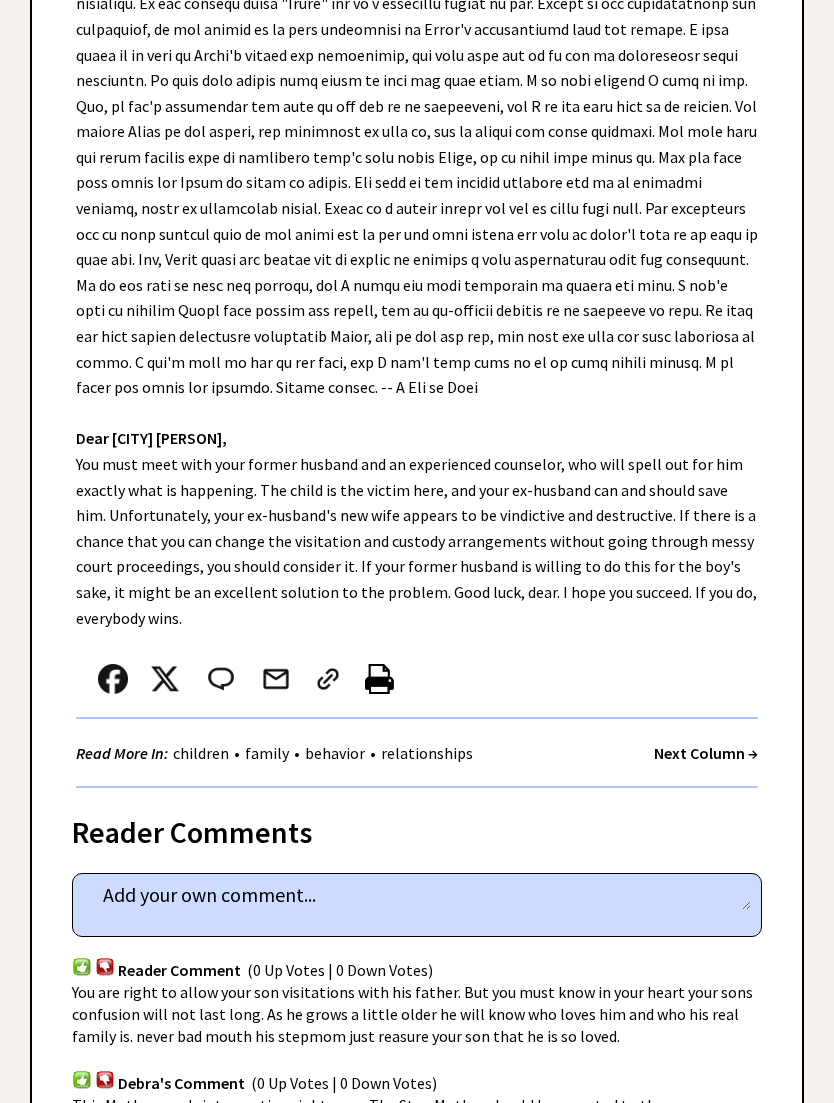 click on "Dear [FIRST] [LAST], Dear [CITY] [PERSON], You must meet with your former husband and an experienced counselor, who will spell out for him exactly what is happening. The child is the victim here, and your ex-husband can and should save him. Unfortunately, your ex-husband's new wife appears to be vindictive and destructive.
If there is a chance that you can change the visitation and custody arrangements without going through messy court proceedings, you should consider it. If your former husband is willing to do this for the boy's sake, it might be an excellent solution to the problem.
Good luck, dear. I hope you succeed. If you do, everybody wins.
Read More In:     children • family • behavior • relationships
Next Column →" at bounding box center (417, 348) 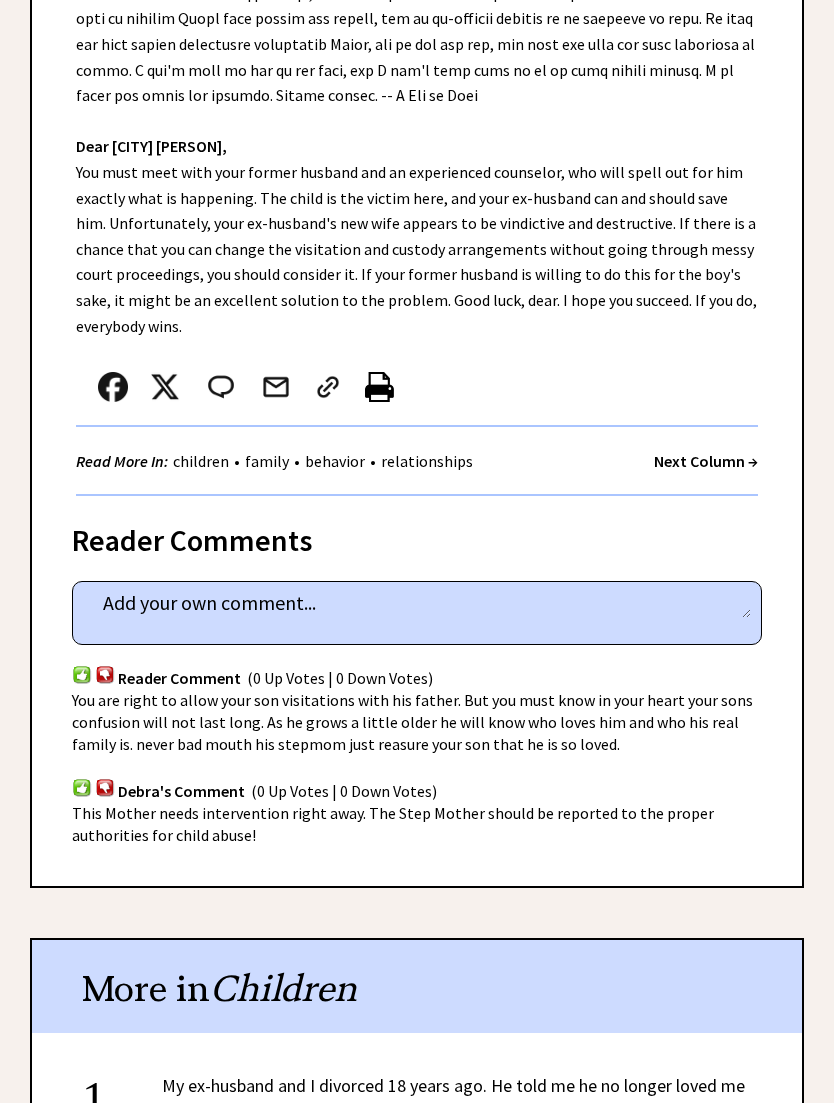 scroll, scrollTop: 877, scrollLeft: 0, axis: vertical 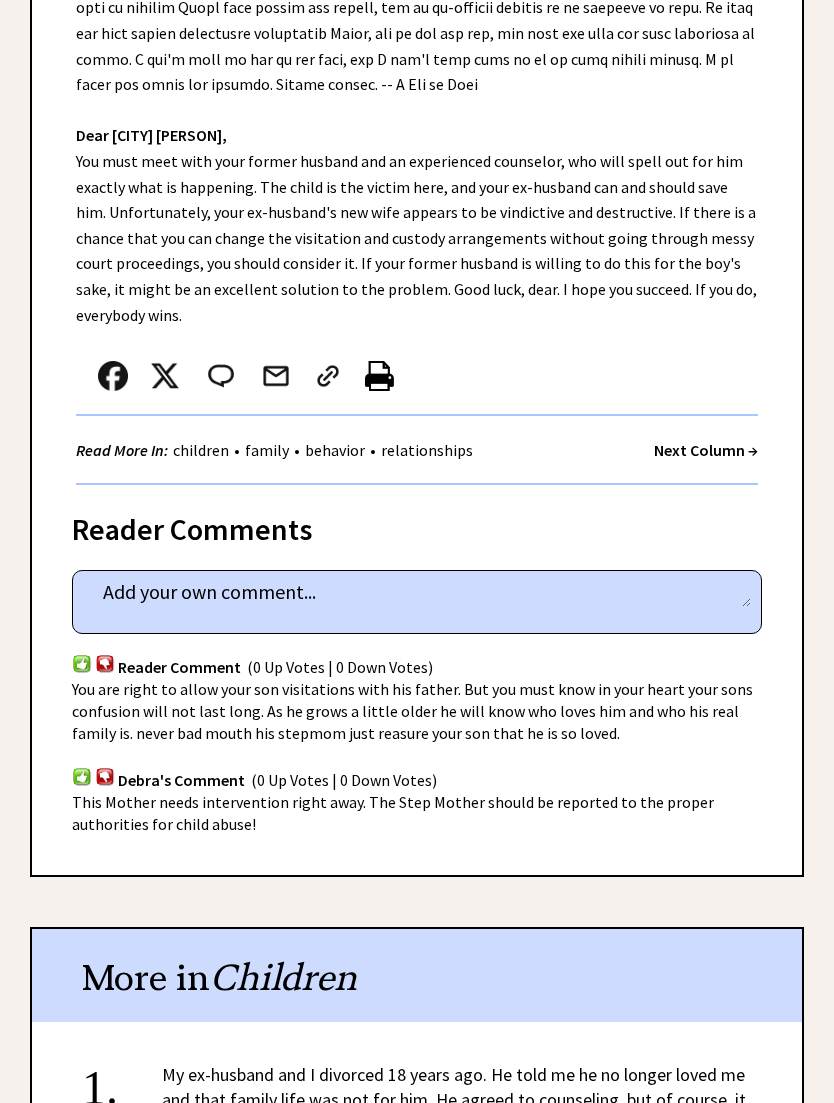 click on "Next Column →" at bounding box center [706, 451] 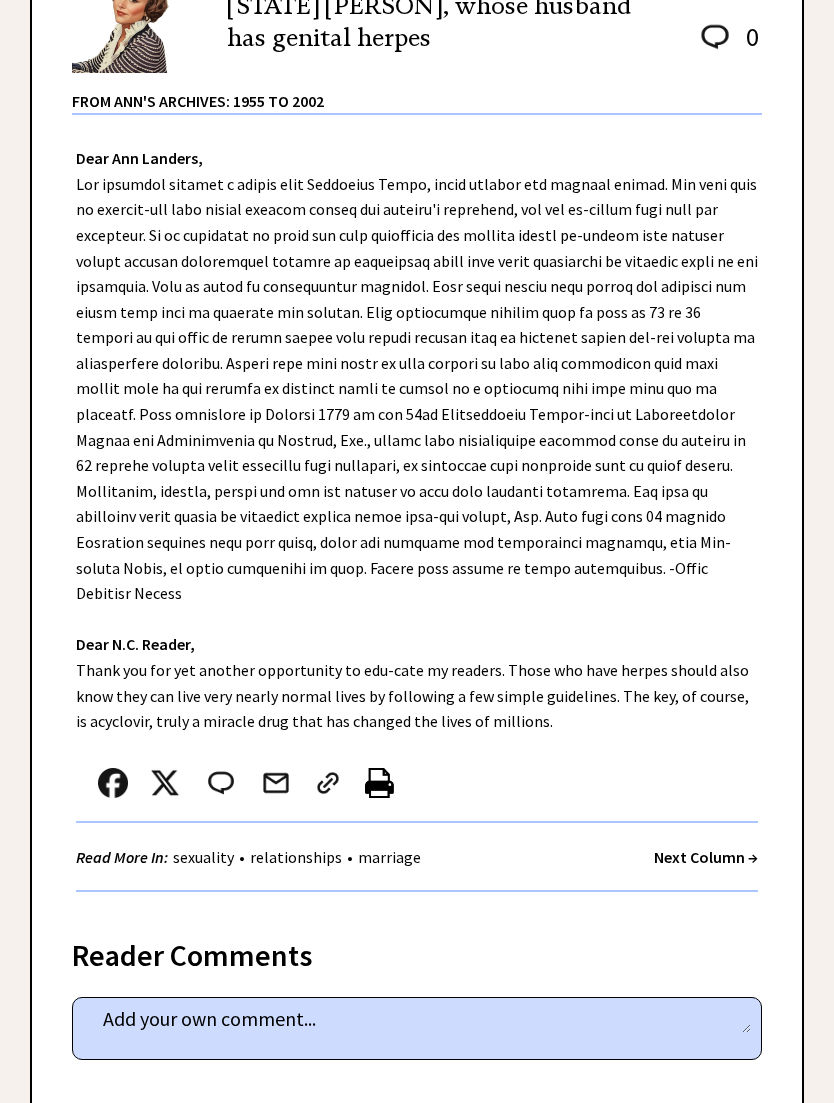 scroll, scrollTop: 370, scrollLeft: 0, axis: vertical 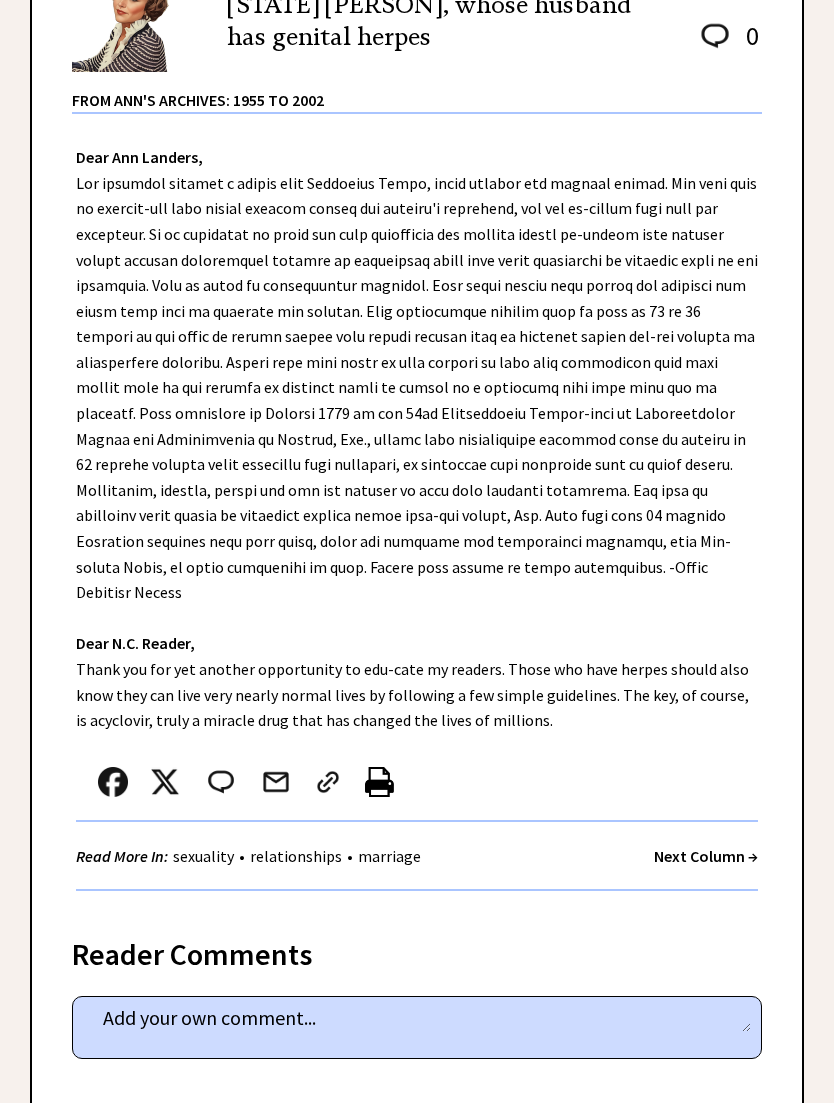 click on "Next Column →" at bounding box center (706, 856) 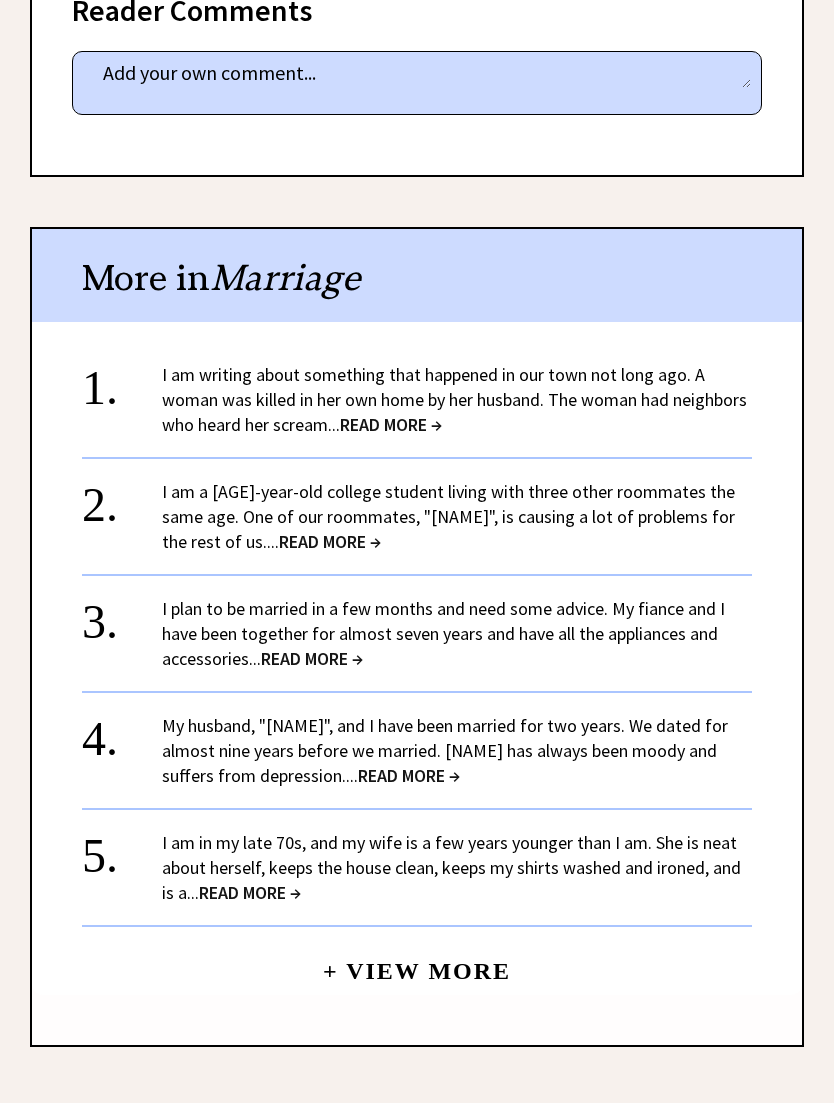 scroll, scrollTop: 1776, scrollLeft: 0, axis: vertical 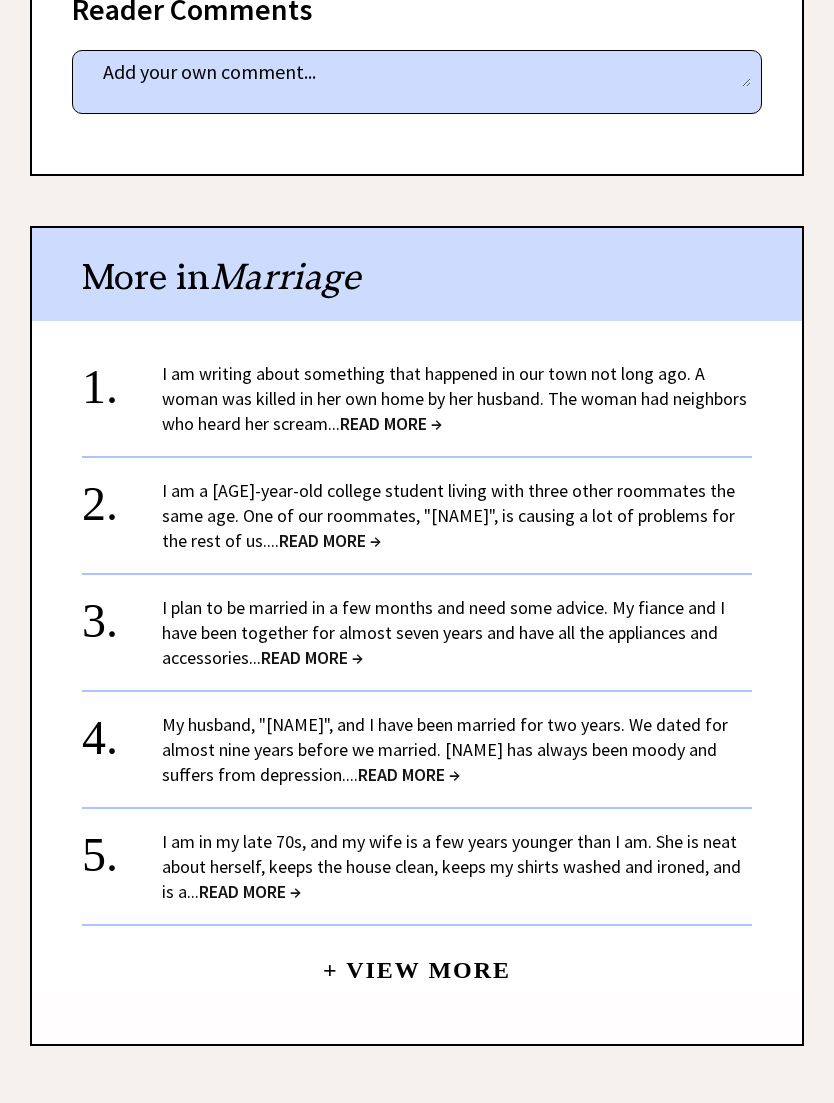click on "READ MORE →" at bounding box center (391, 423) 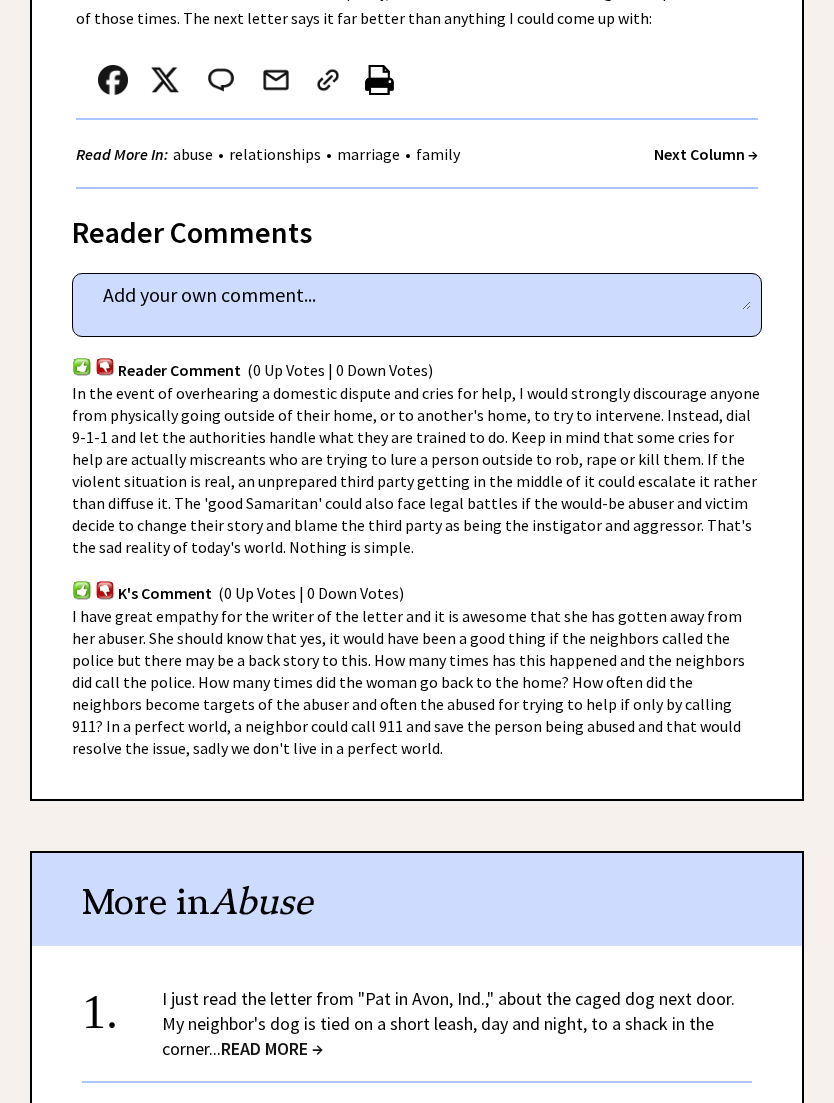 scroll, scrollTop: 893, scrollLeft: 0, axis: vertical 